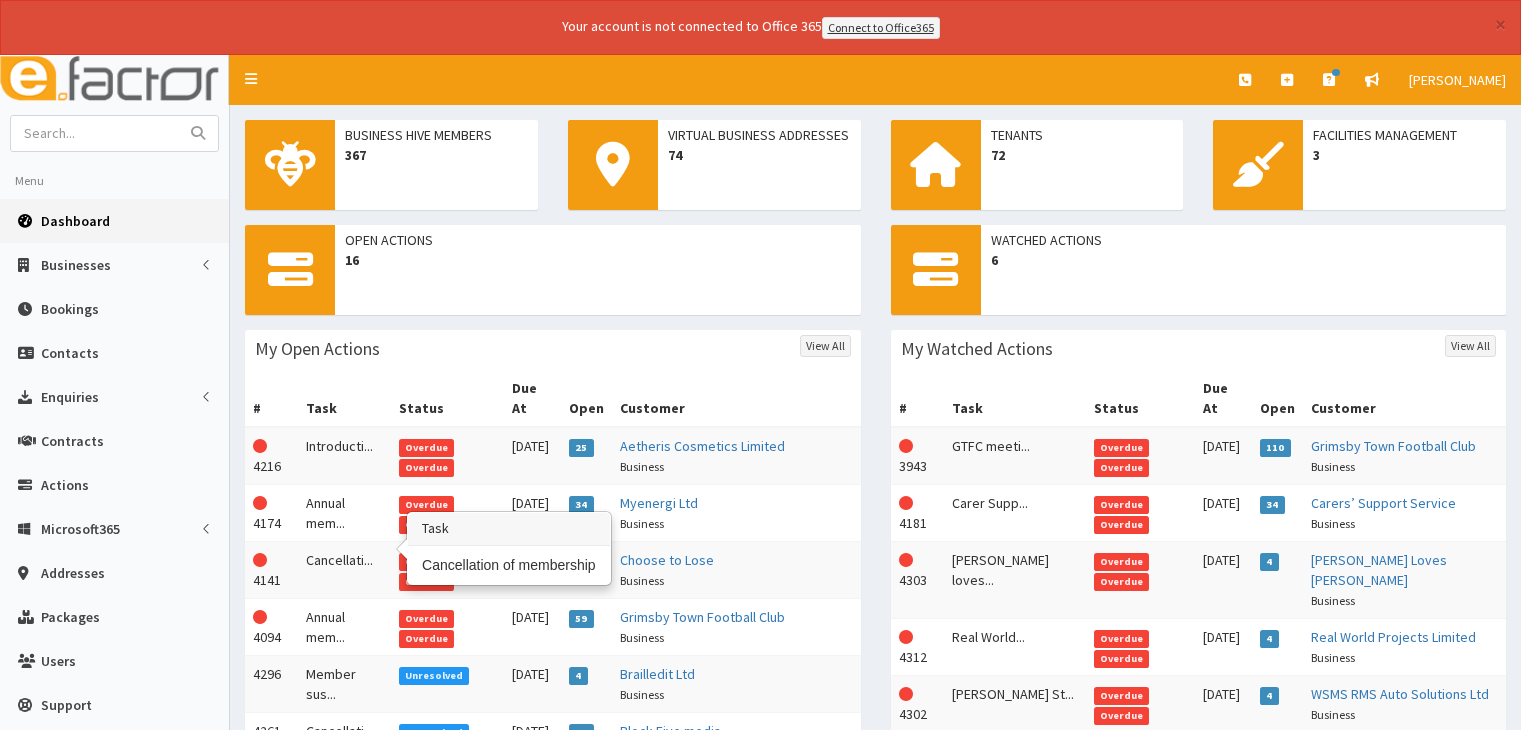 scroll, scrollTop: 0, scrollLeft: 0, axis: both 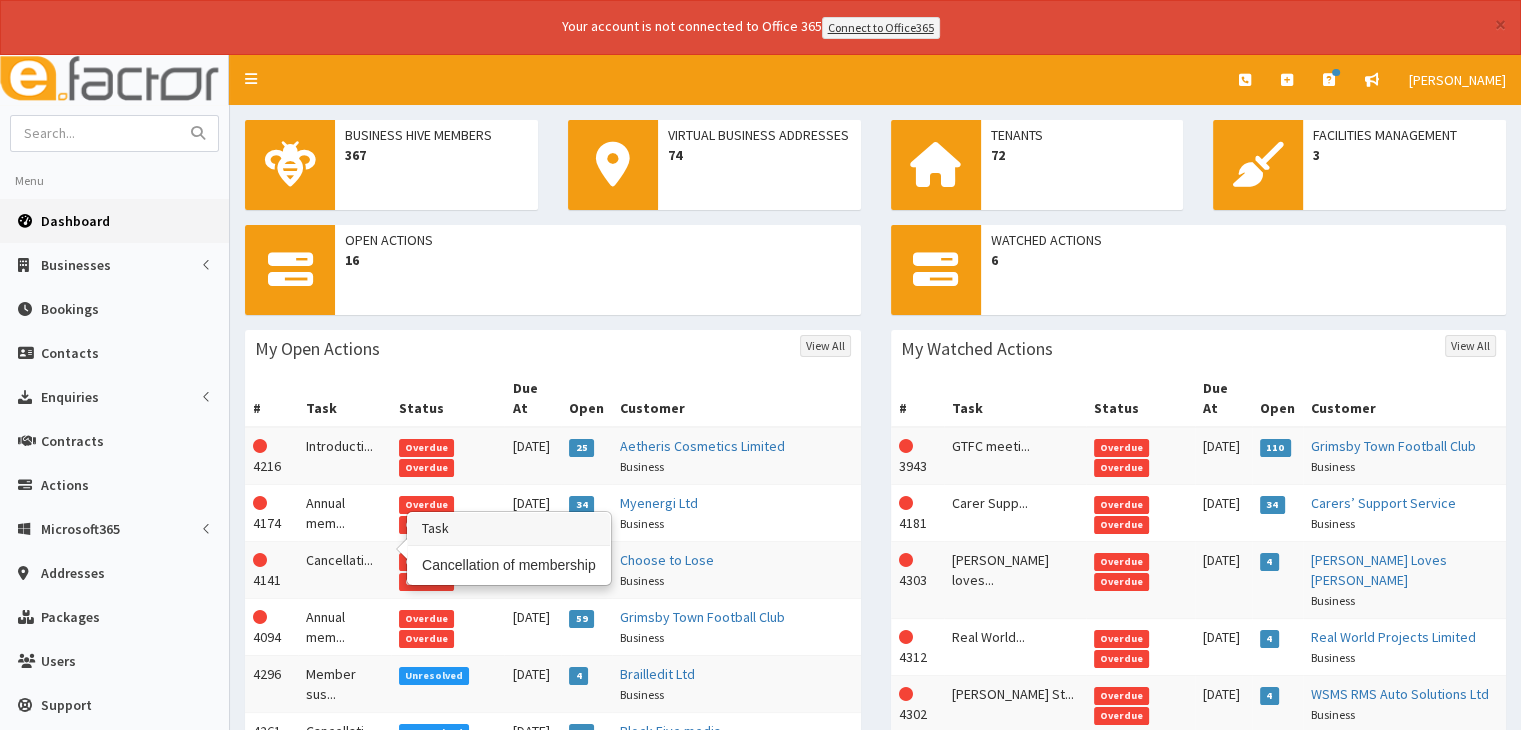click on "Cancellati..." at bounding box center (344, 569) 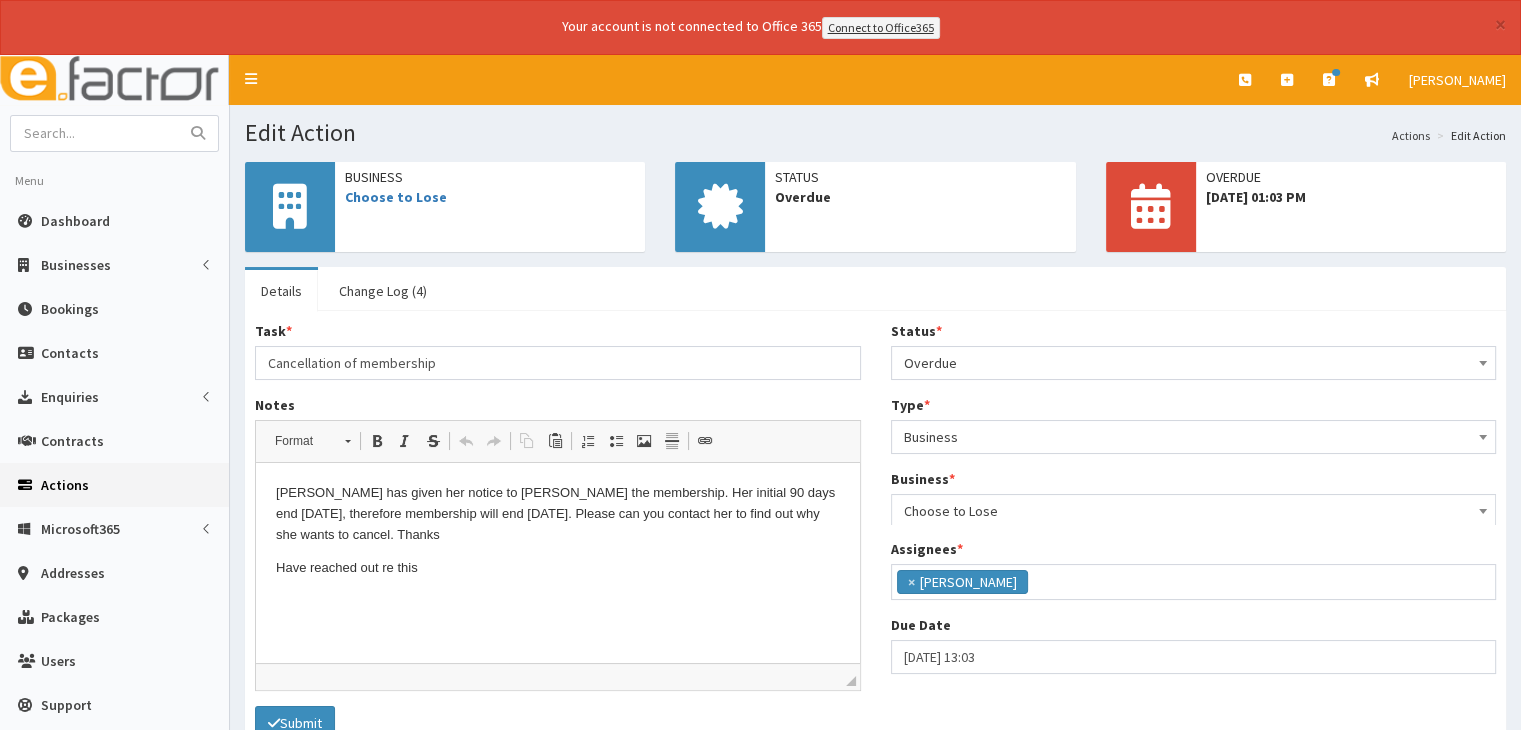 scroll, scrollTop: 0, scrollLeft: 0, axis: both 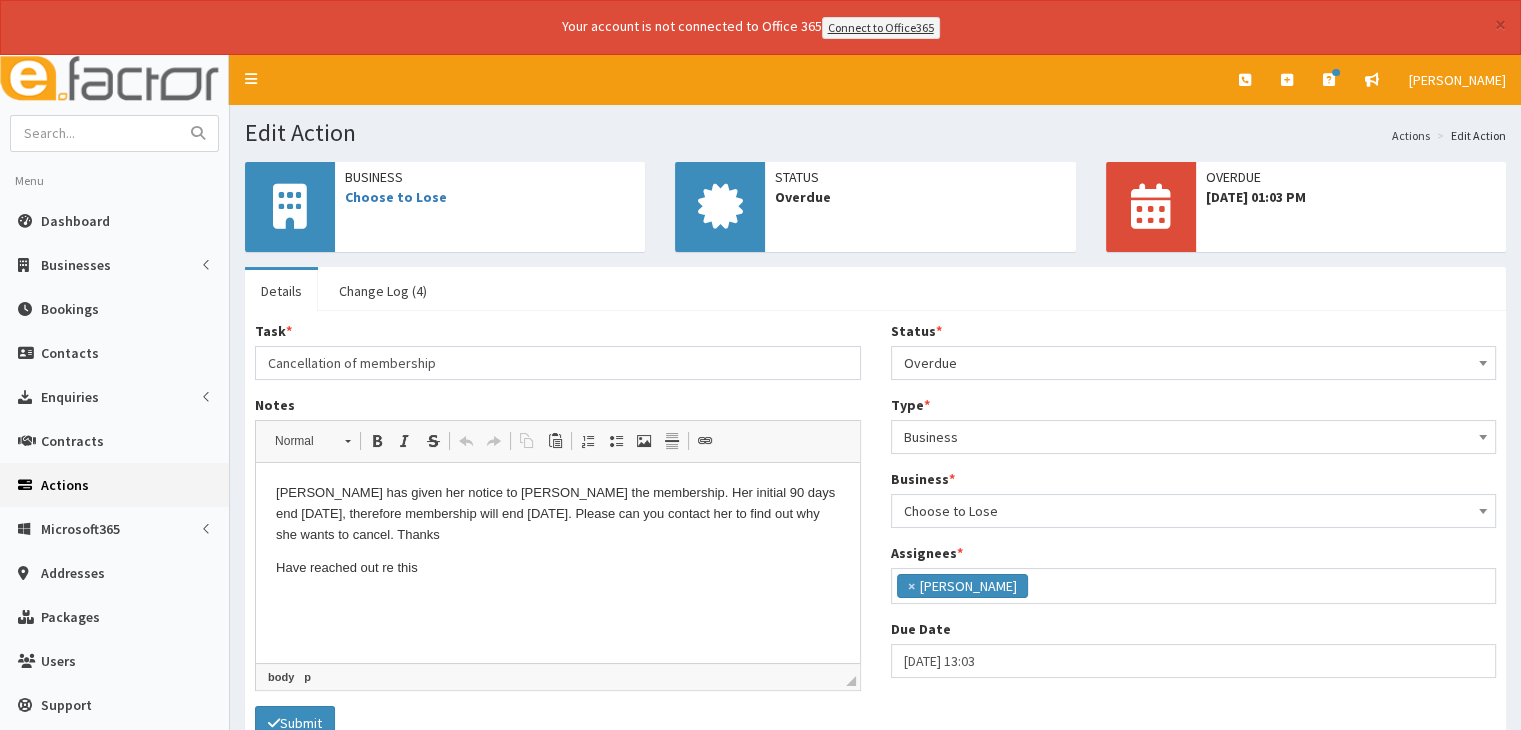 click on "Have reached out re this" at bounding box center (558, 568) 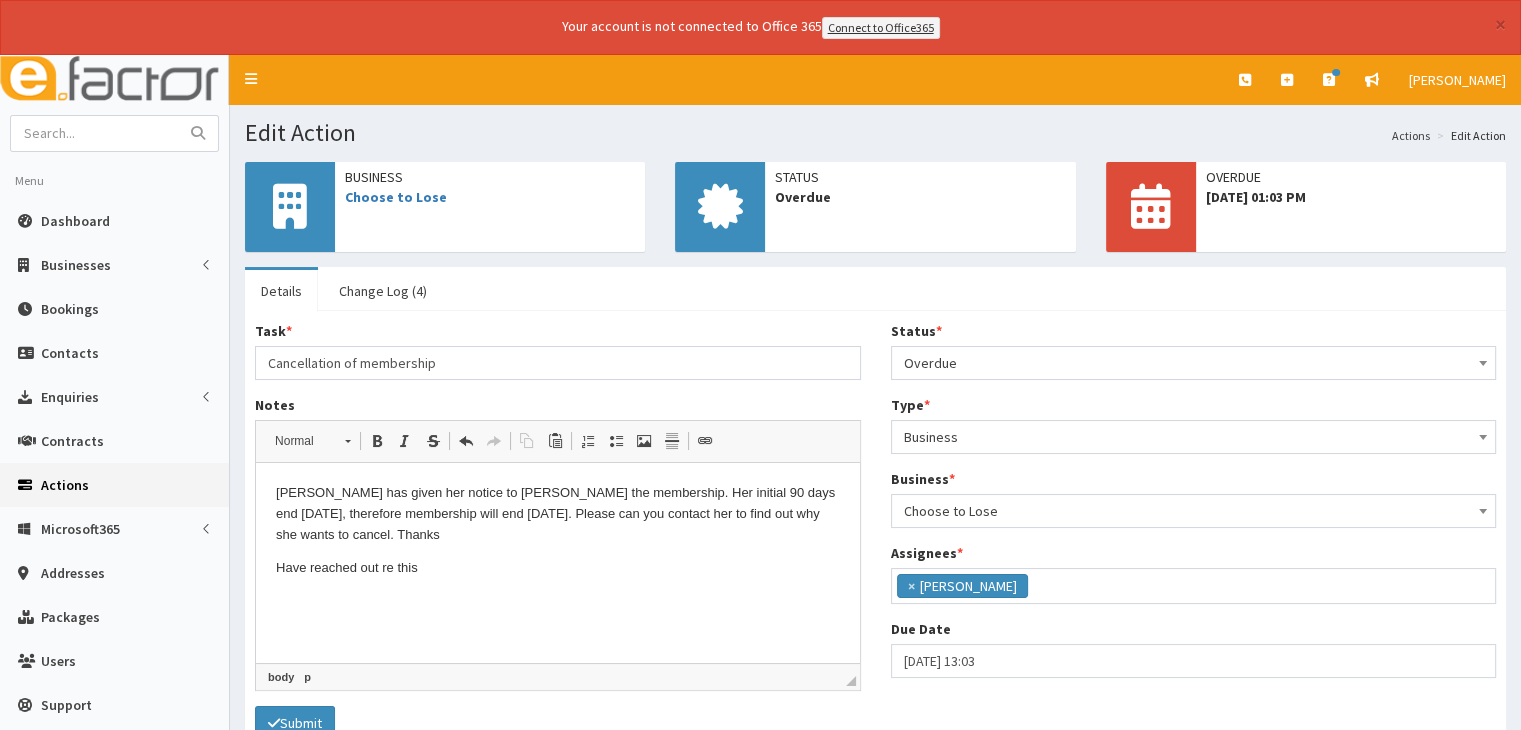 drag, startPoint x: 273, startPoint y: 607, endPoint x: 381, endPoint y: 640, distance: 112.929184 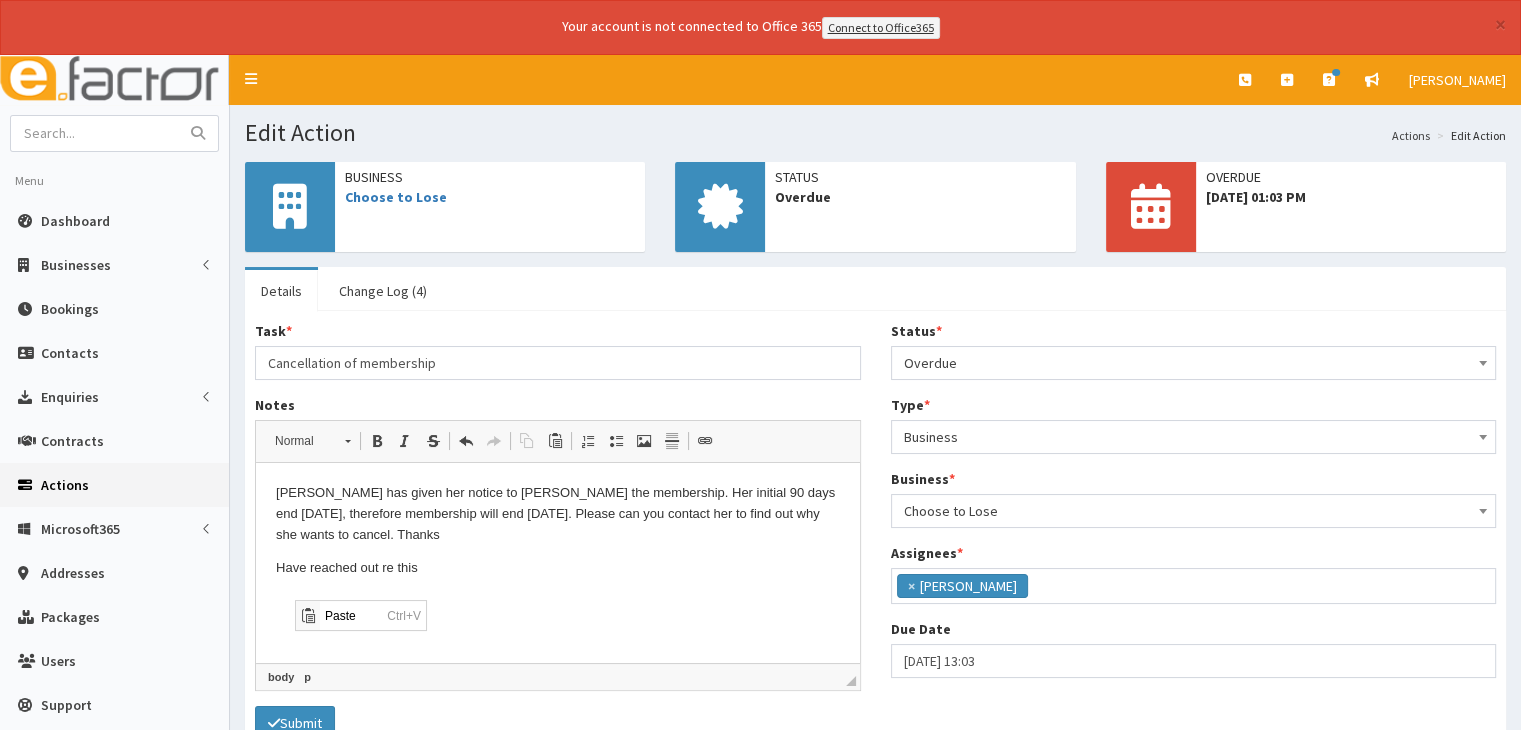 scroll, scrollTop: 0, scrollLeft: 0, axis: both 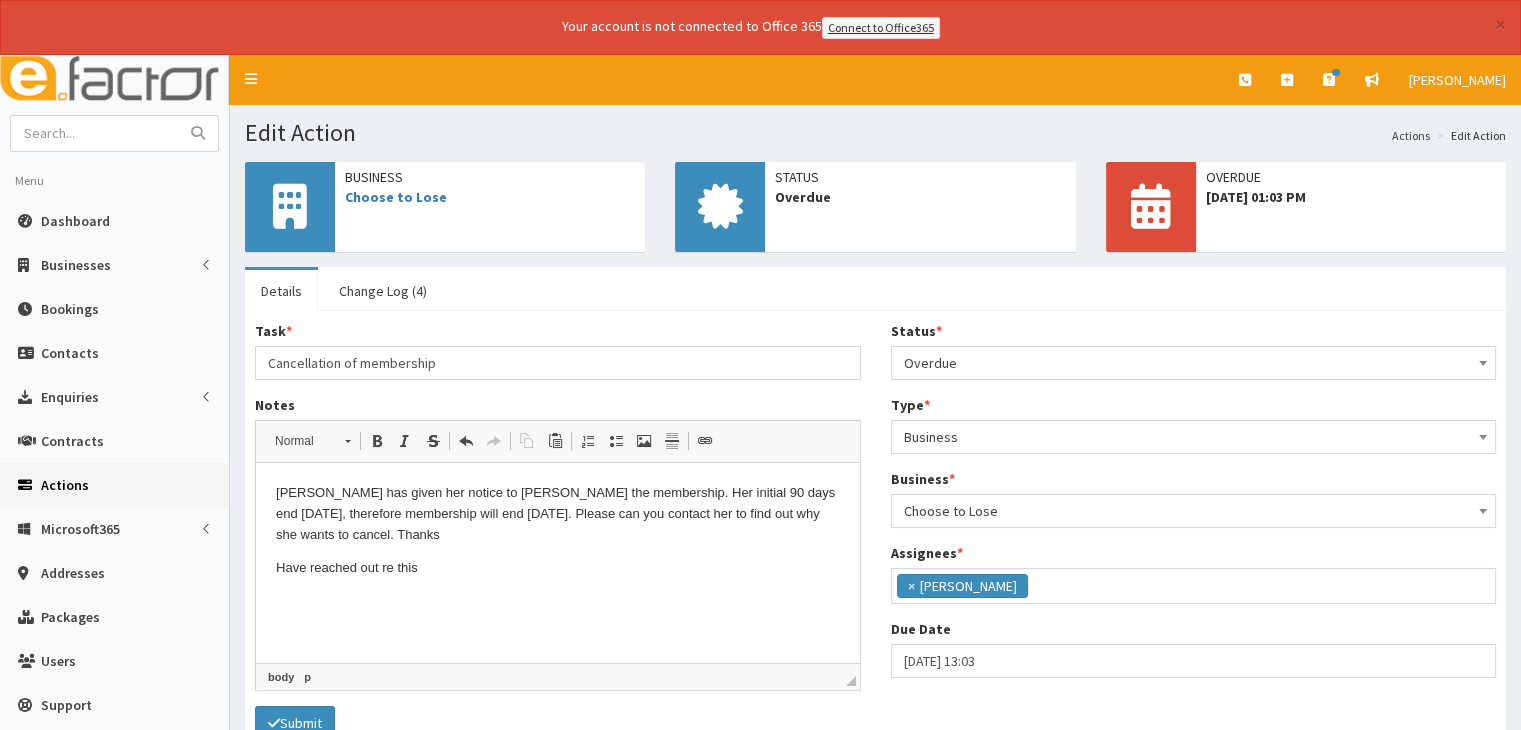 click on "Mel has given her notice to canel the membership. Her initial 90 days end 21st June, therefore membership will end 21st July. Please can you contact her to find out why she wants to cancel. Thanks Have reached out re this" at bounding box center (558, 548) 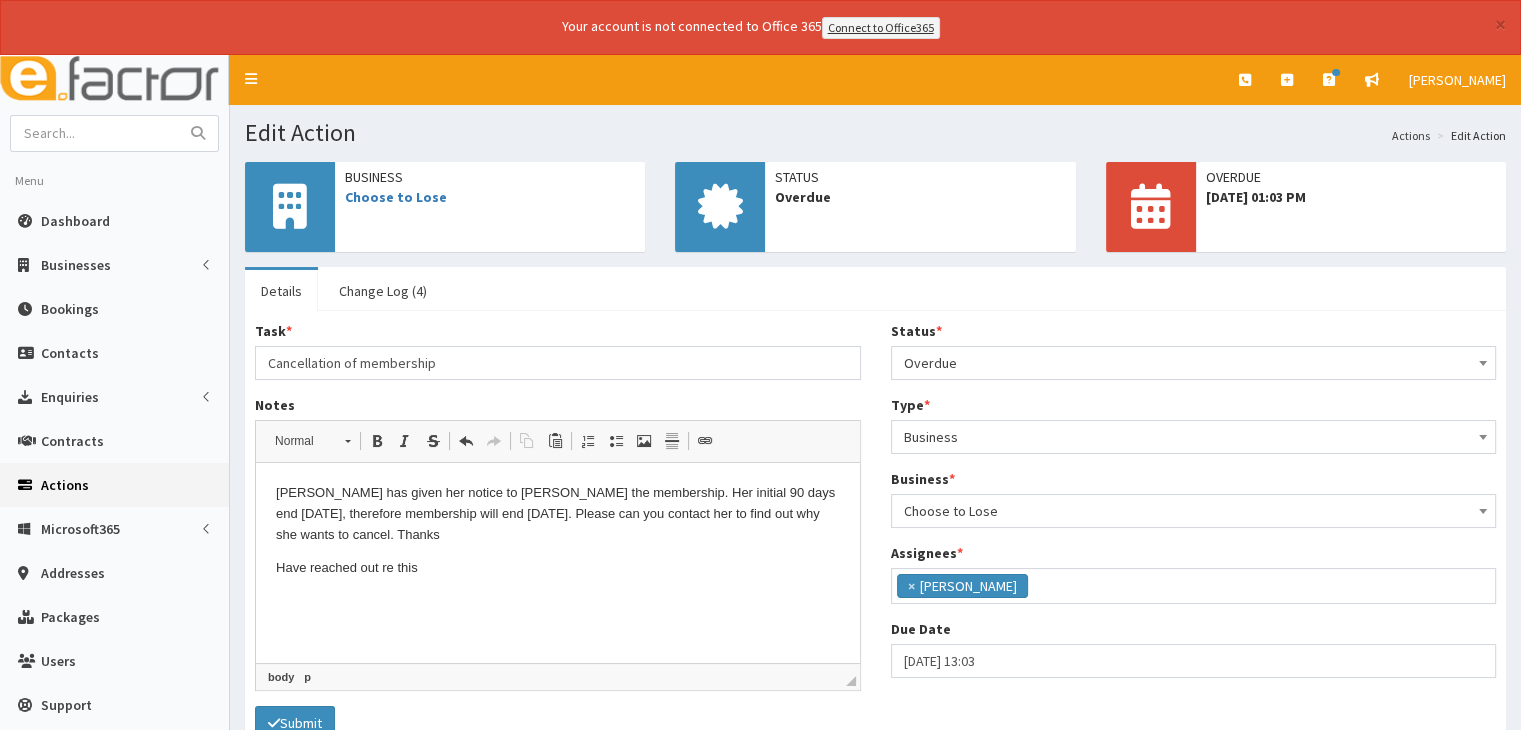 scroll, scrollTop: 648, scrollLeft: 0, axis: vertical 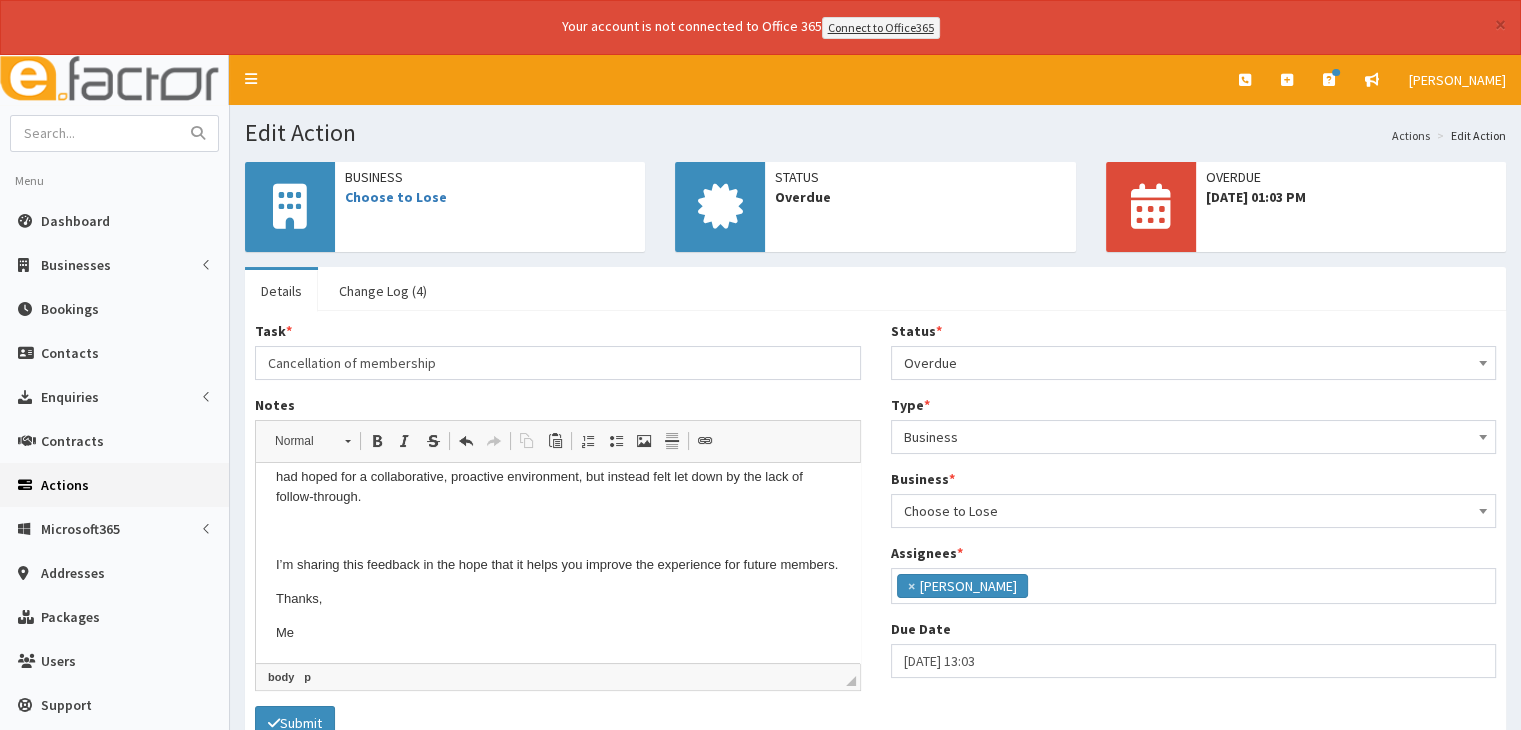 type 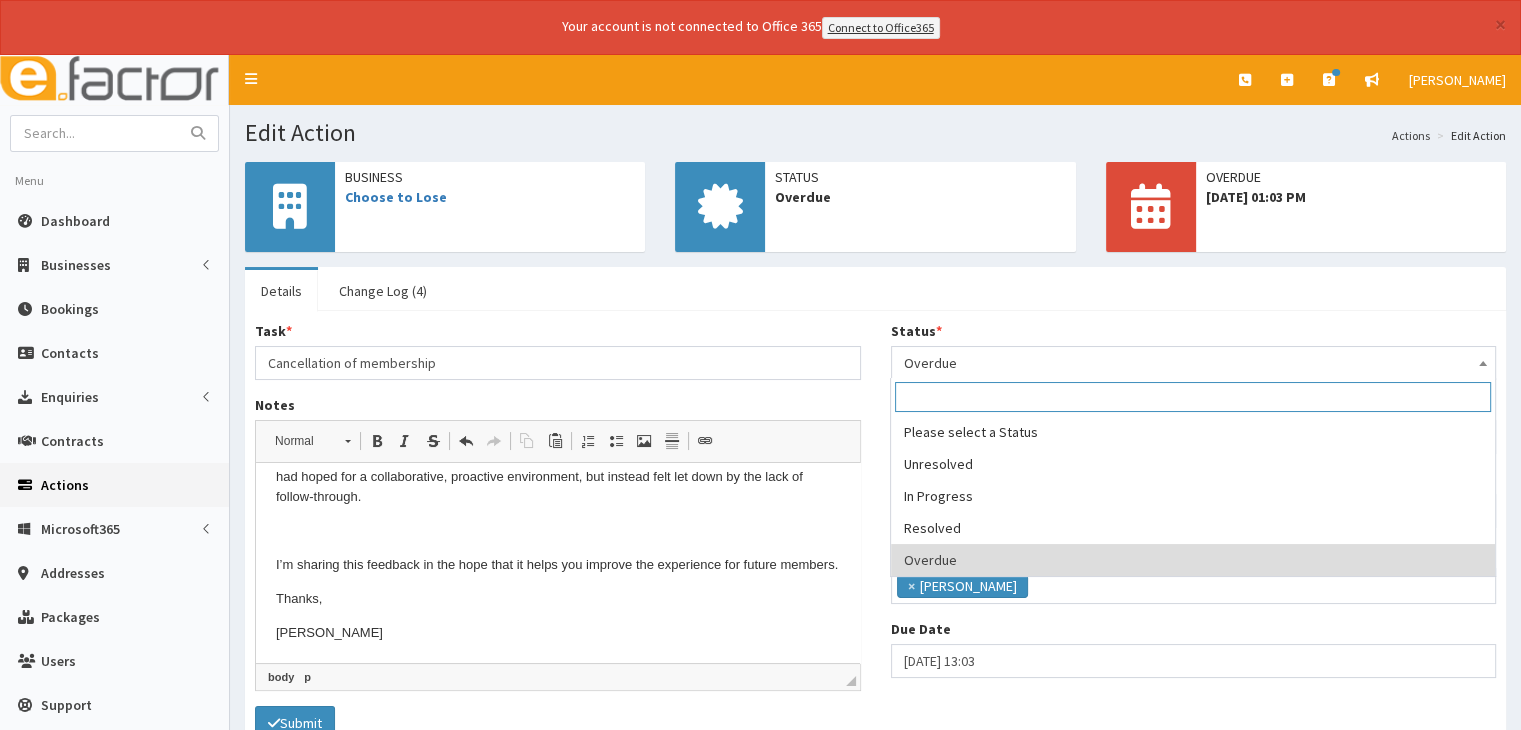 click on "Overdue" at bounding box center [1194, 363] 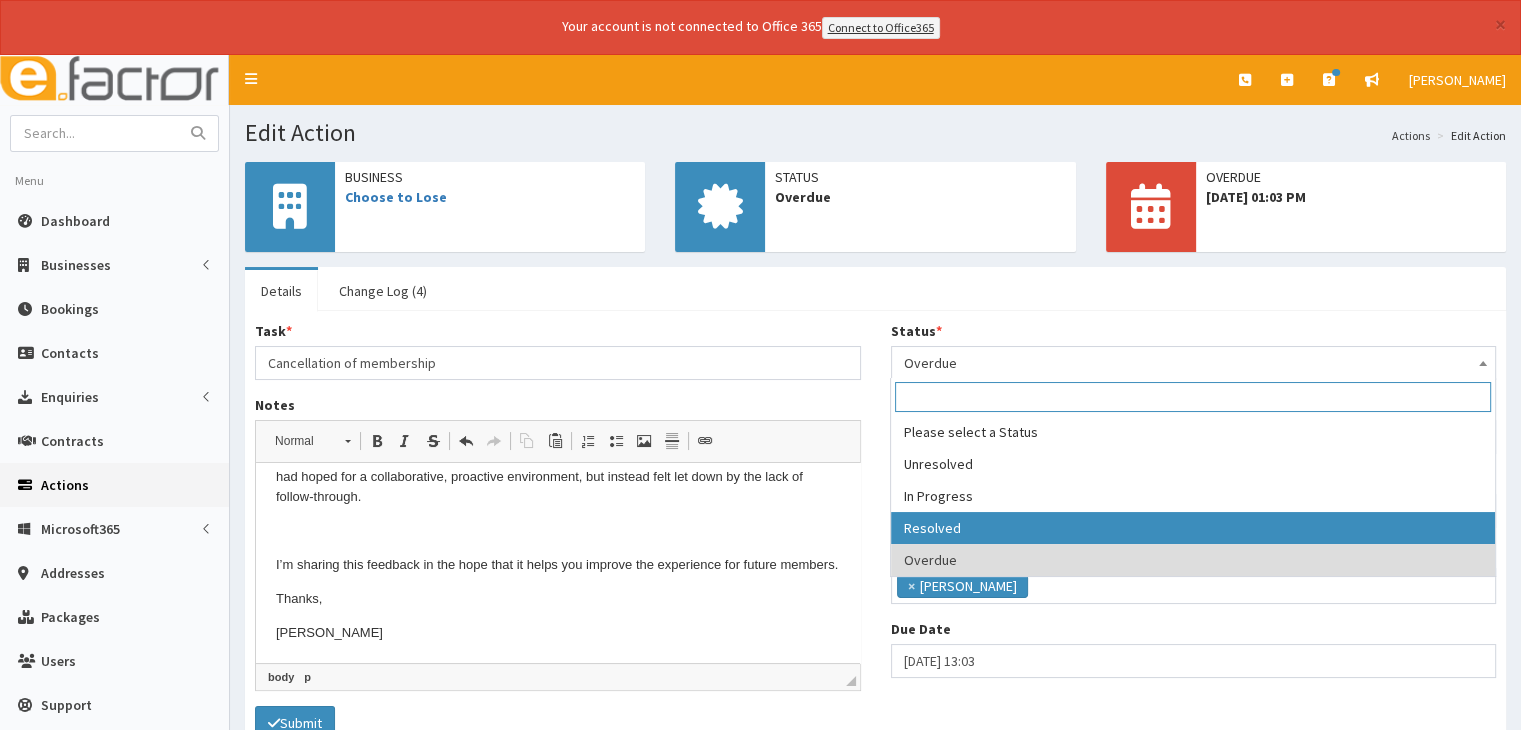 select on "3" 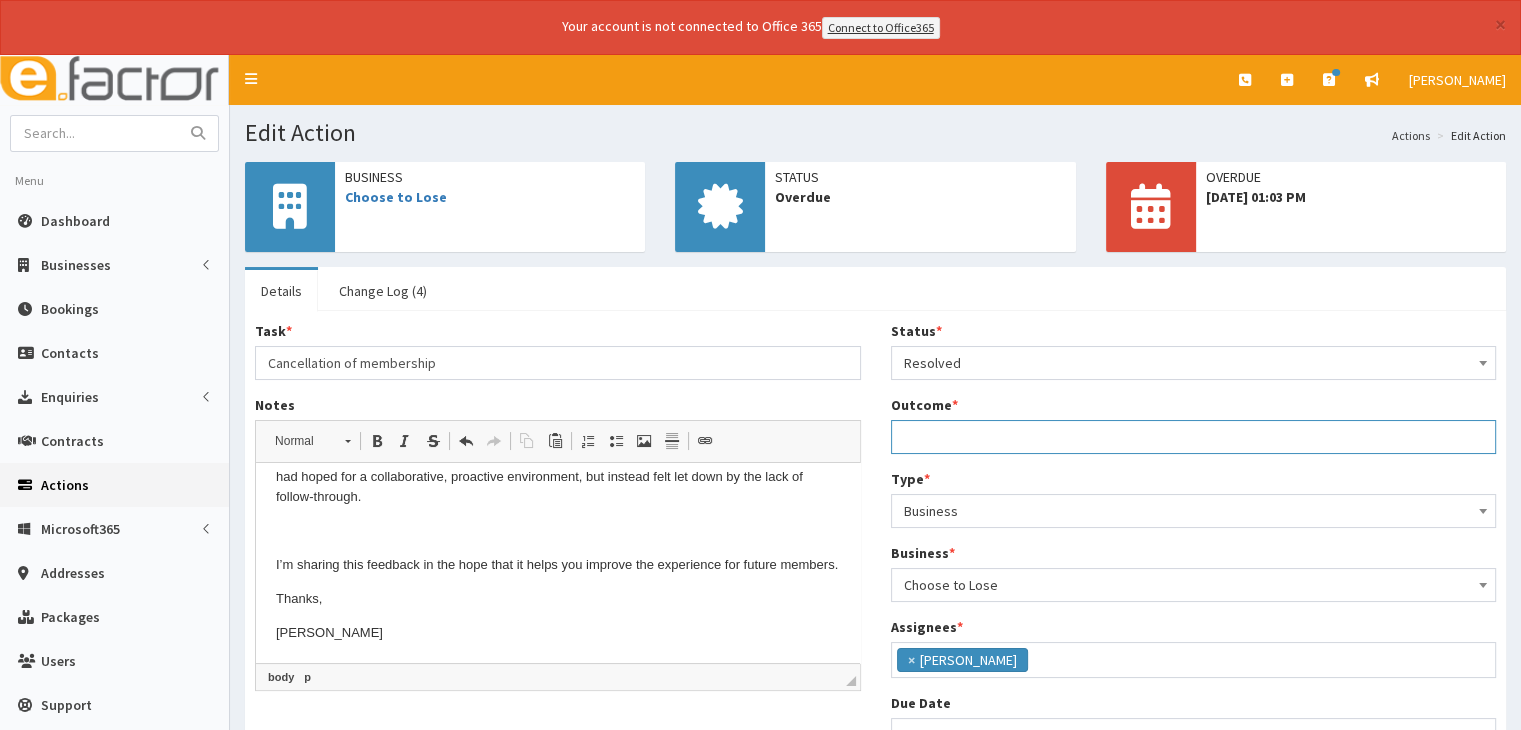 click on "Outcome  *" at bounding box center (1194, 437) 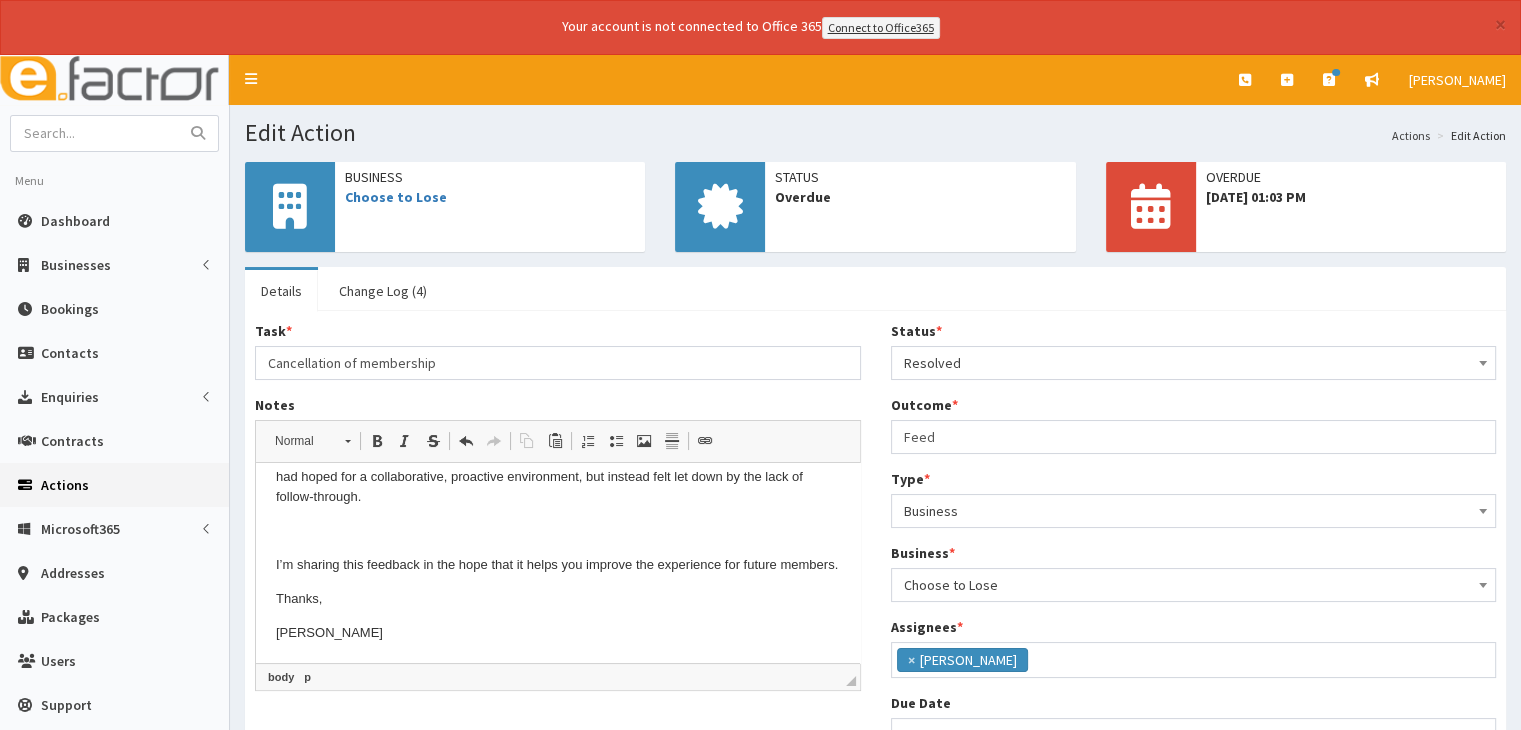 click on "Status  *
Please select a Status
Unresolved
In Progress
Resolved
Overdue
Resolved
Outcome  *
Feed
Type  *
Business * *" at bounding box center [1194, 544] 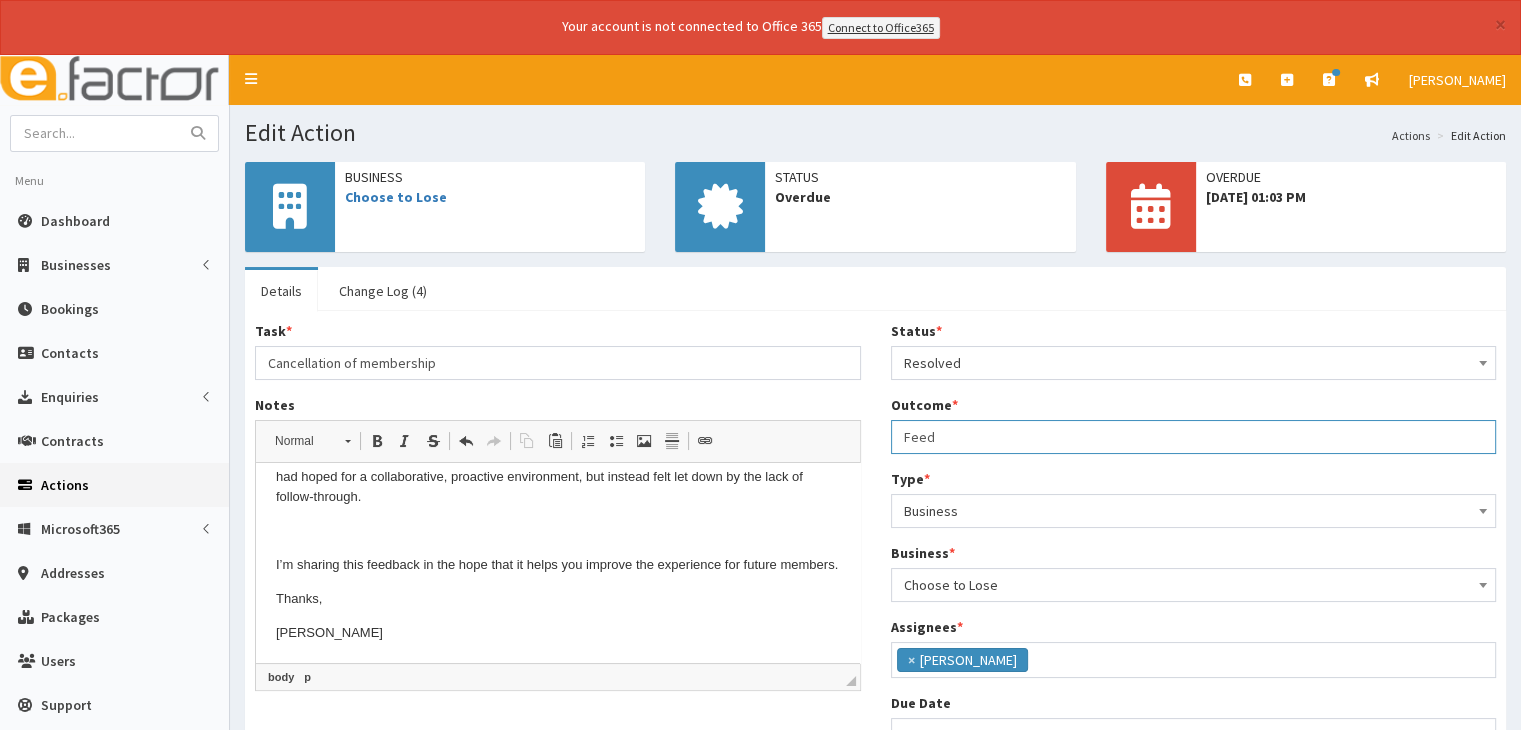 click on "Feed" at bounding box center [1194, 437] 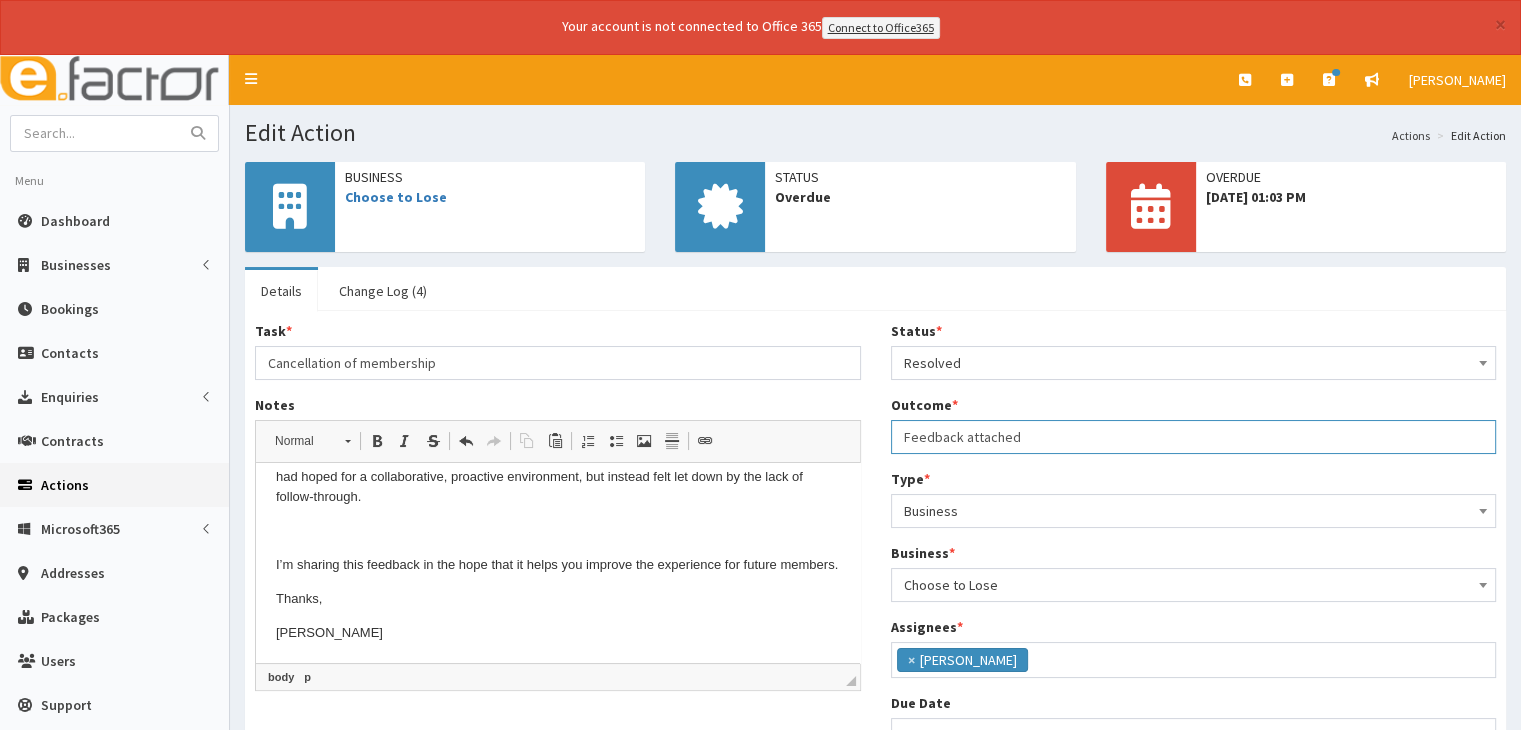 scroll, scrollTop: 165, scrollLeft: 0, axis: vertical 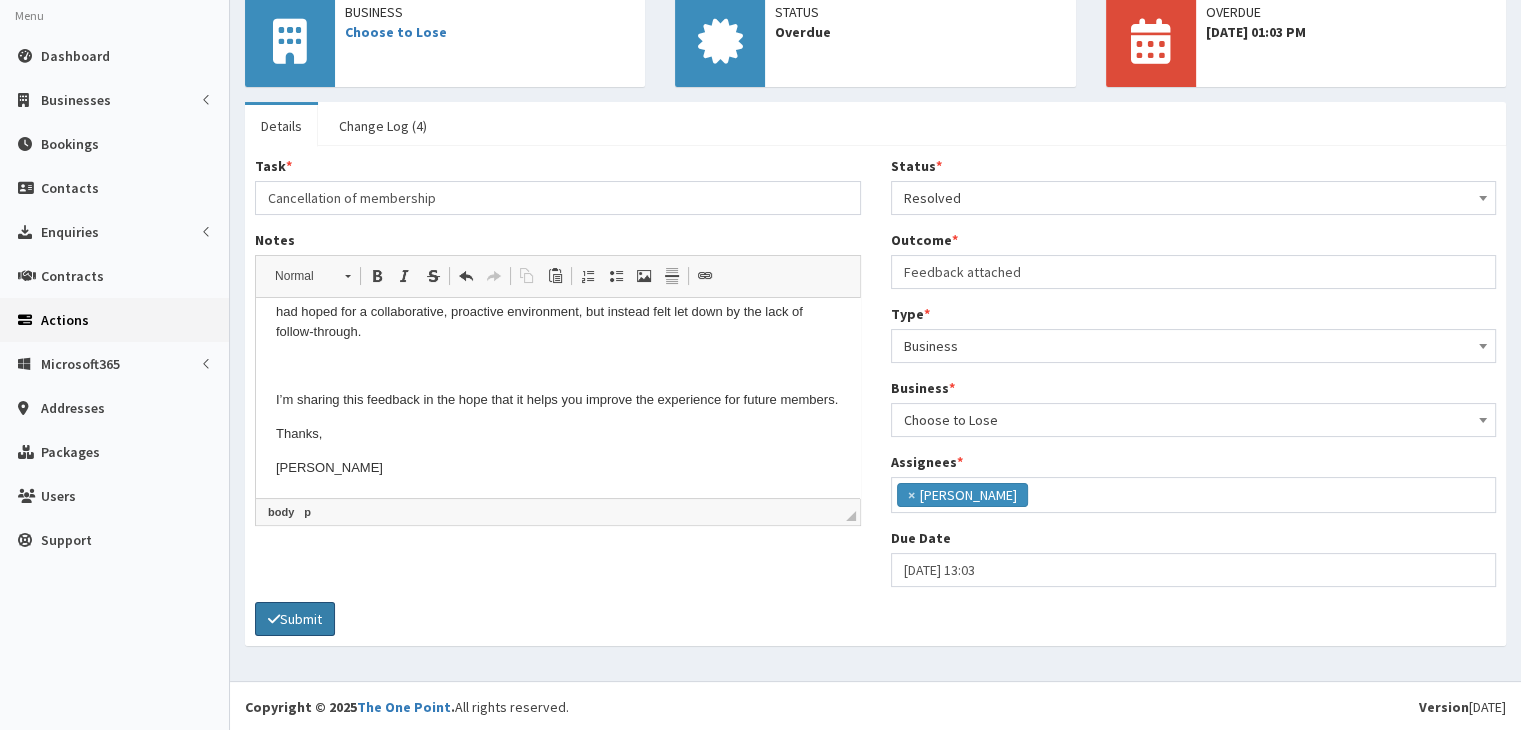 click on "Submit" at bounding box center (295, 619) 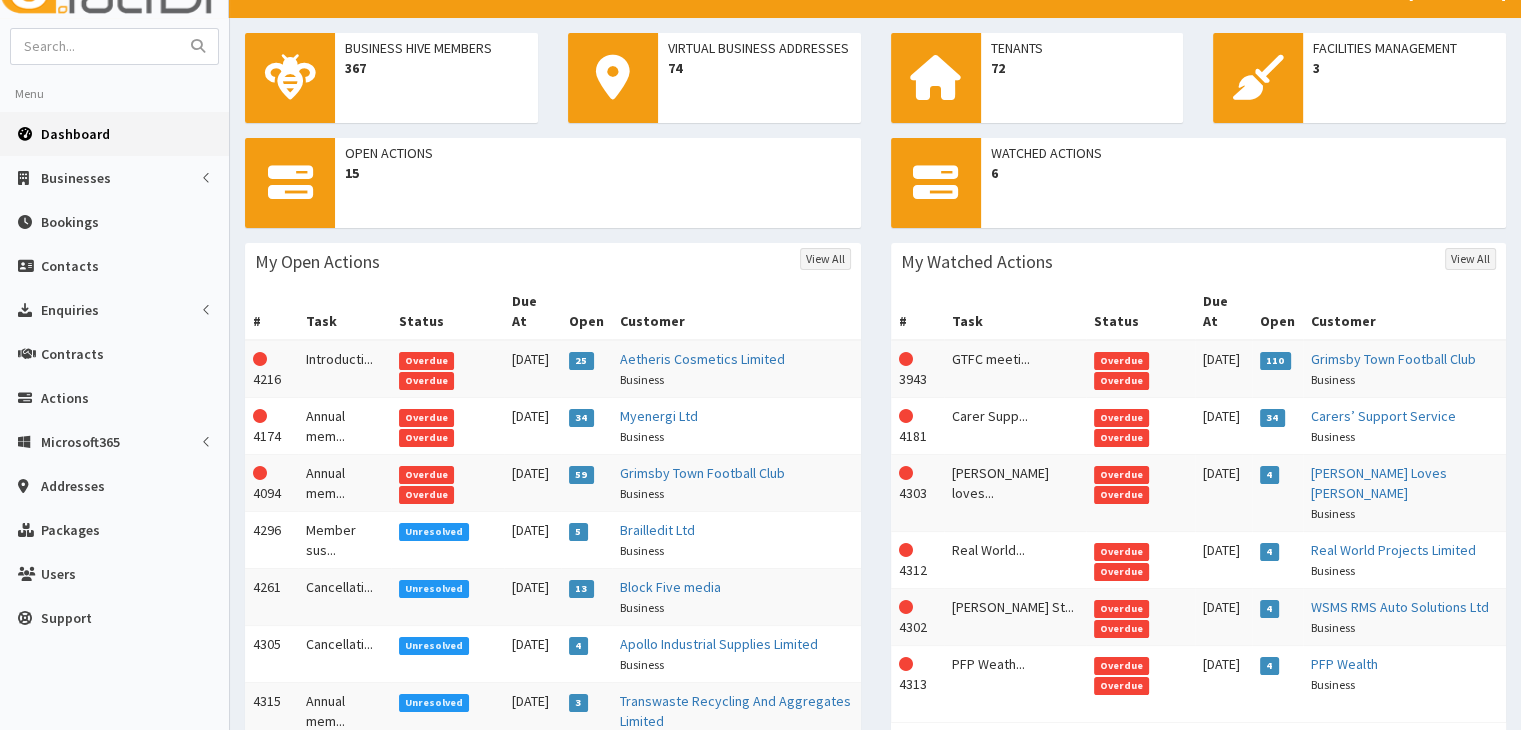 scroll, scrollTop: 0, scrollLeft: 0, axis: both 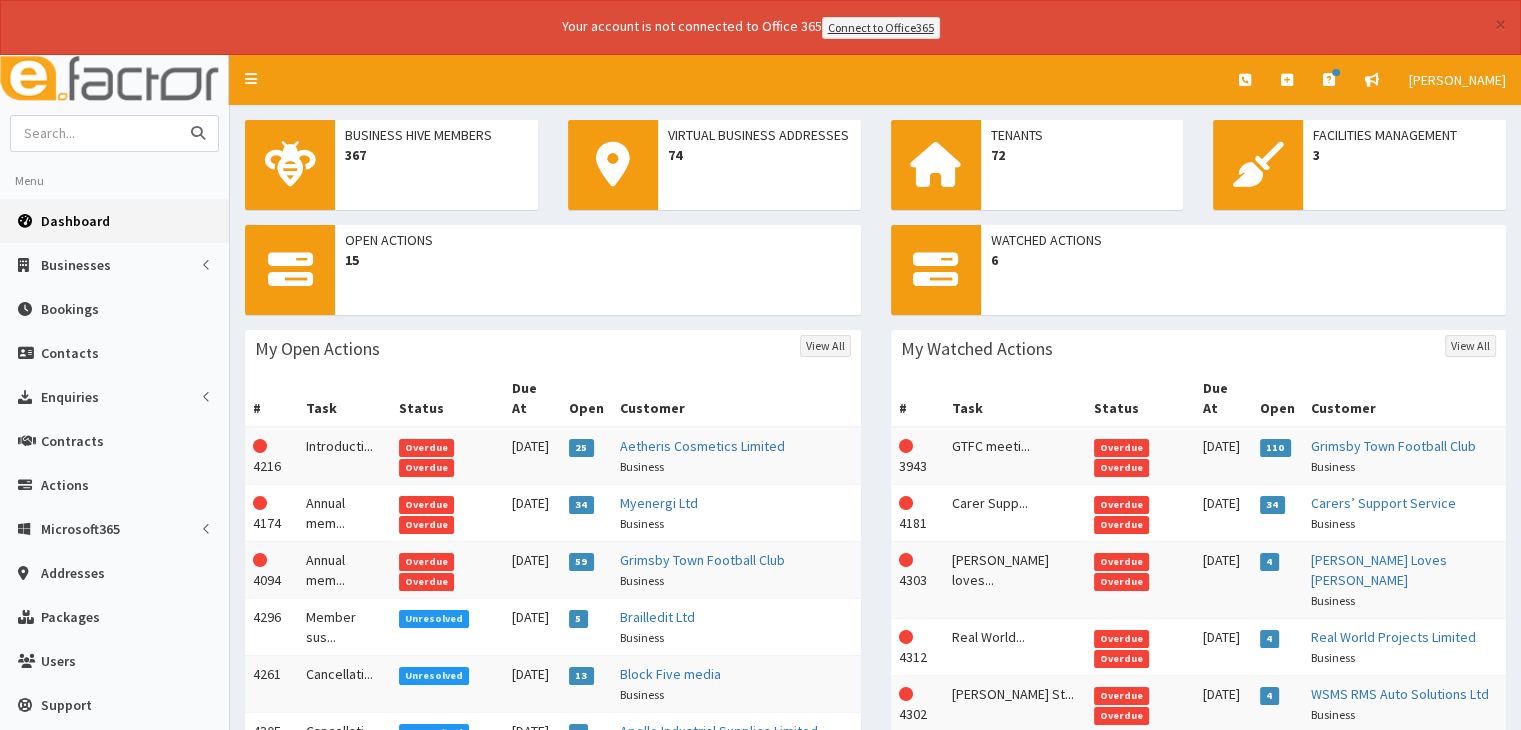 click at bounding box center (95, 133) 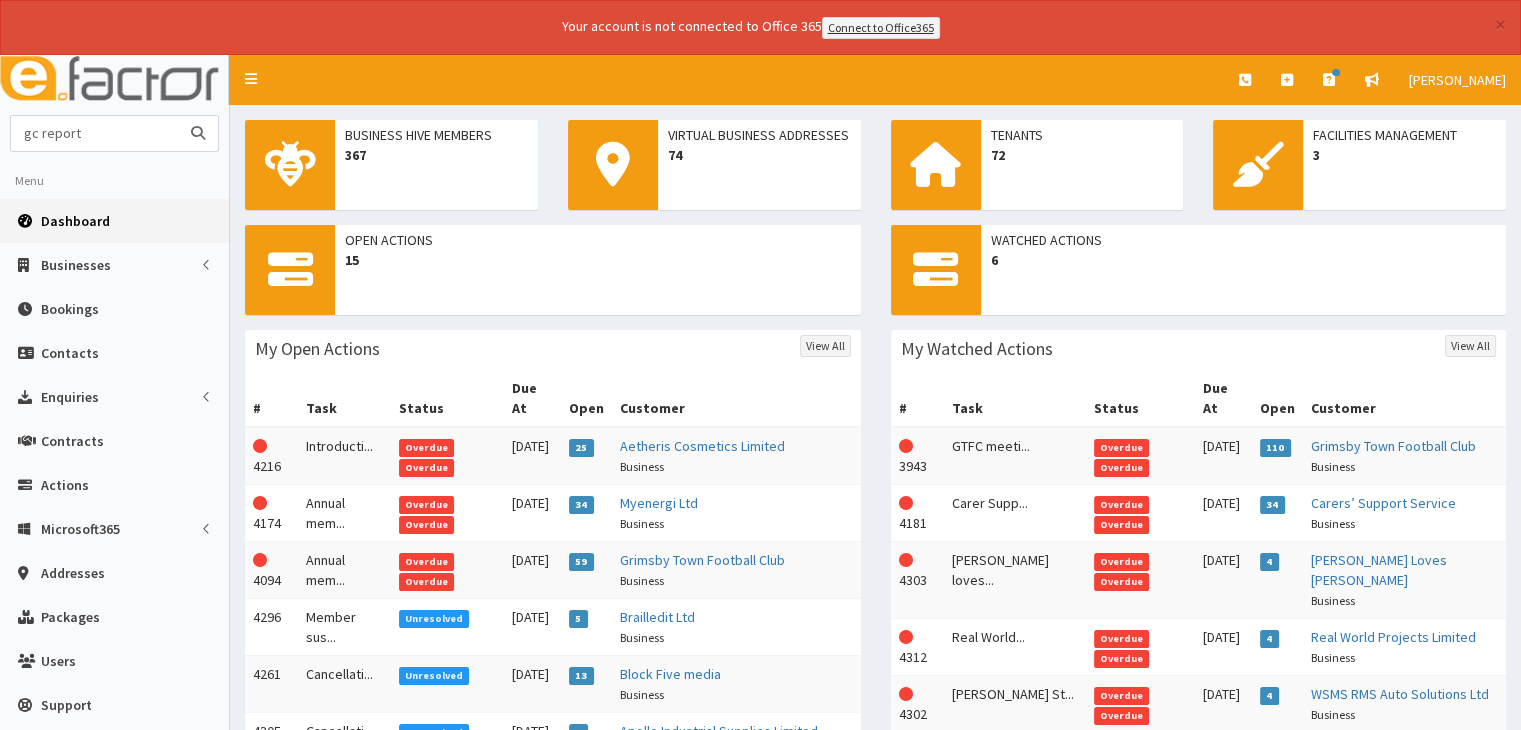 type on "gc report" 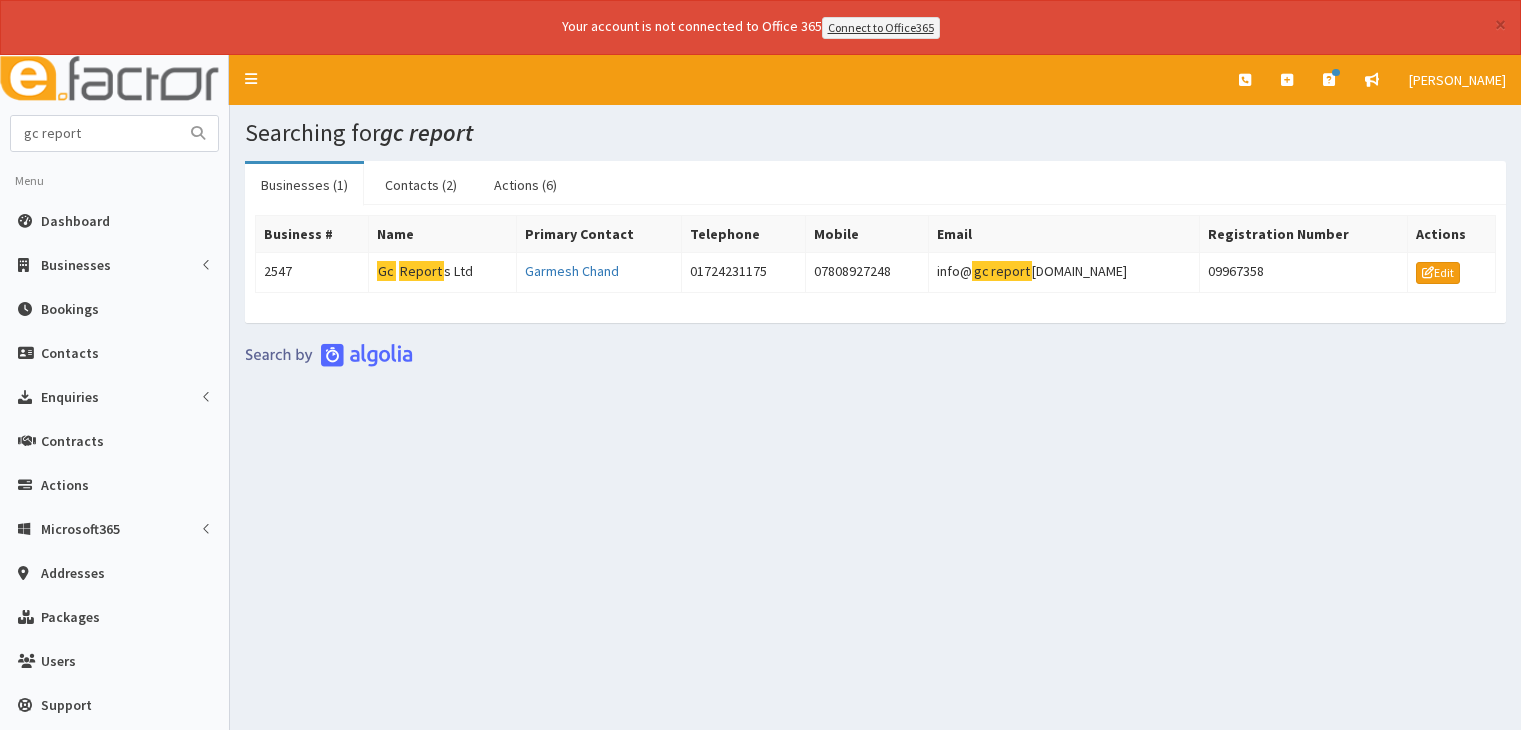 scroll, scrollTop: 0, scrollLeft: 0, axis: both 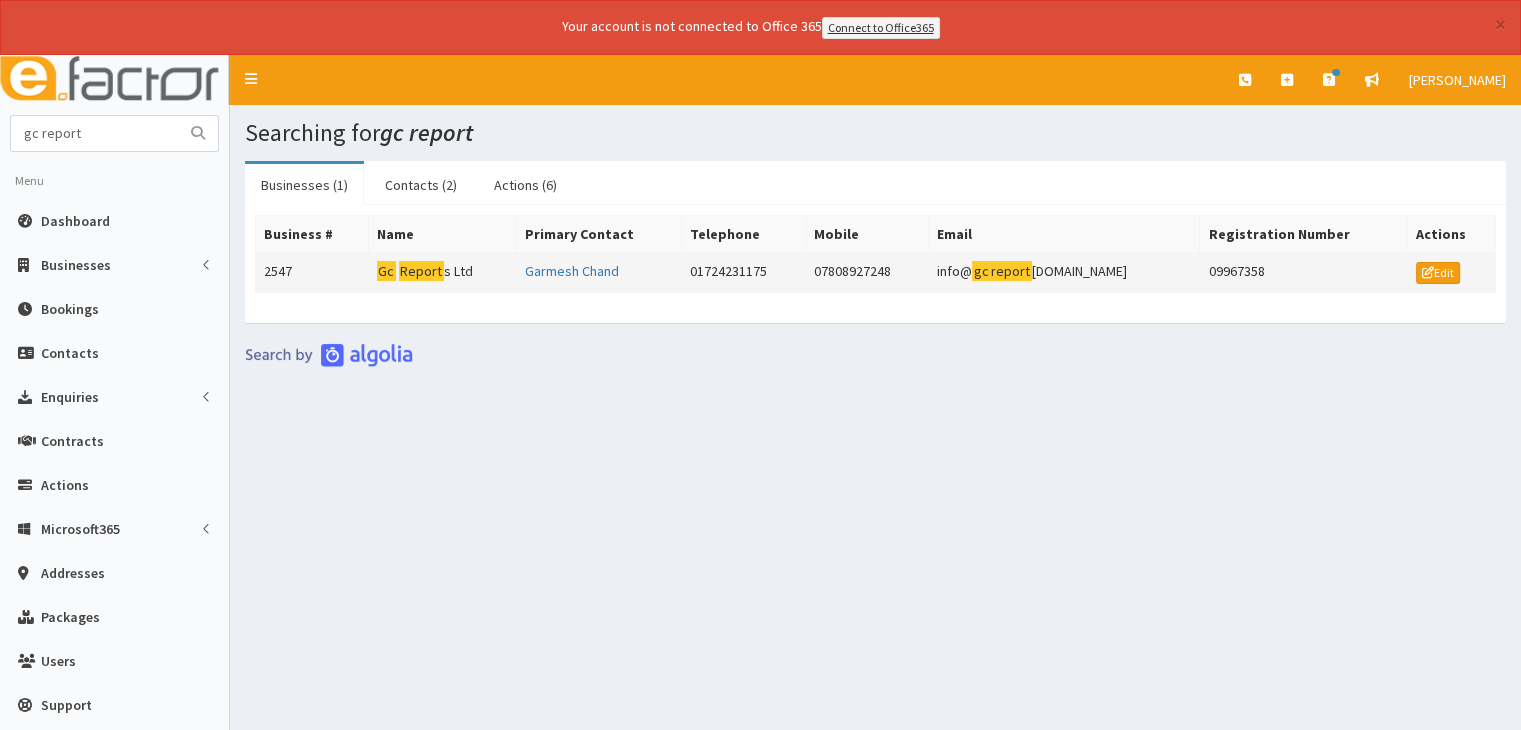 click on "2547" at bounding box center (312, 272) 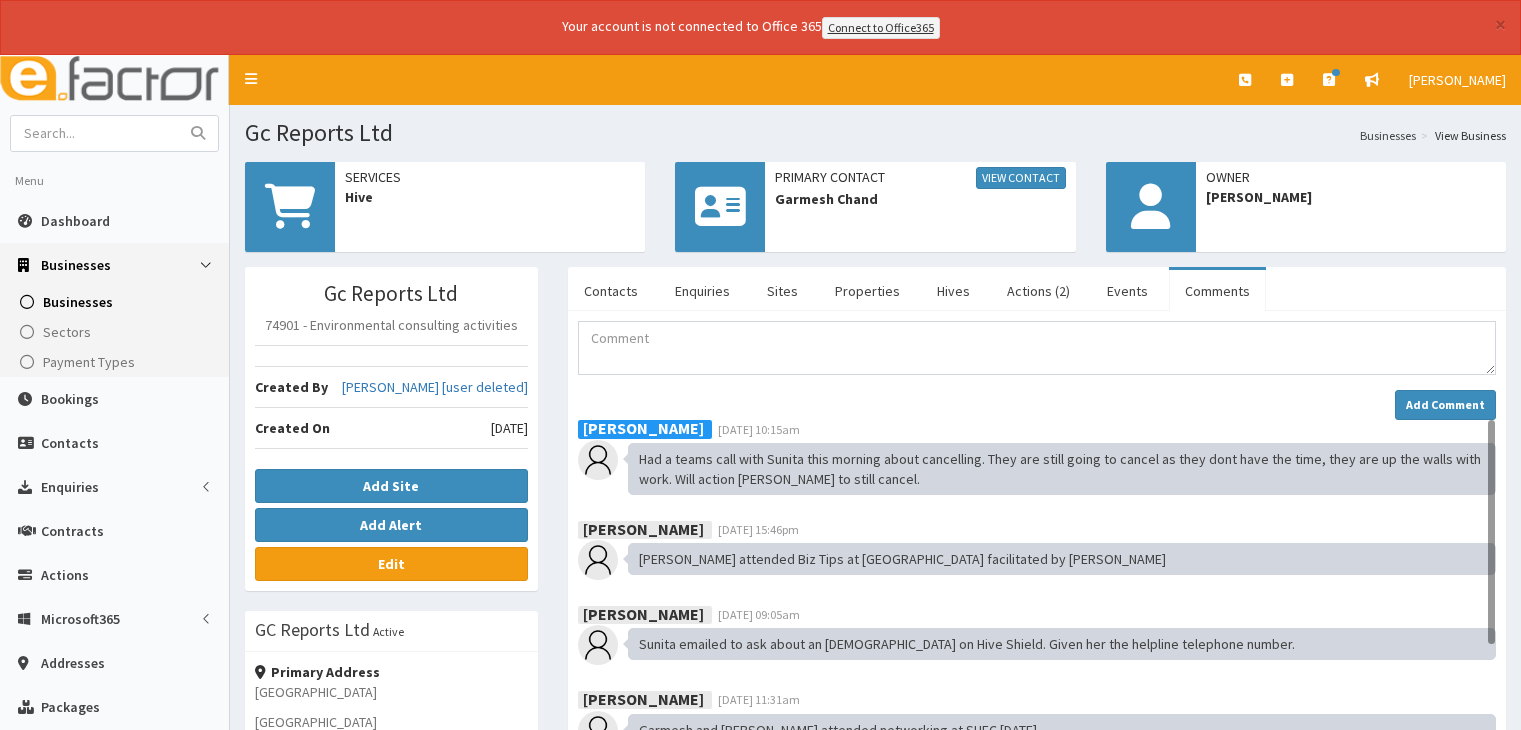 scroll, scrollTop: 0, scrollLeft: 0, axis: both 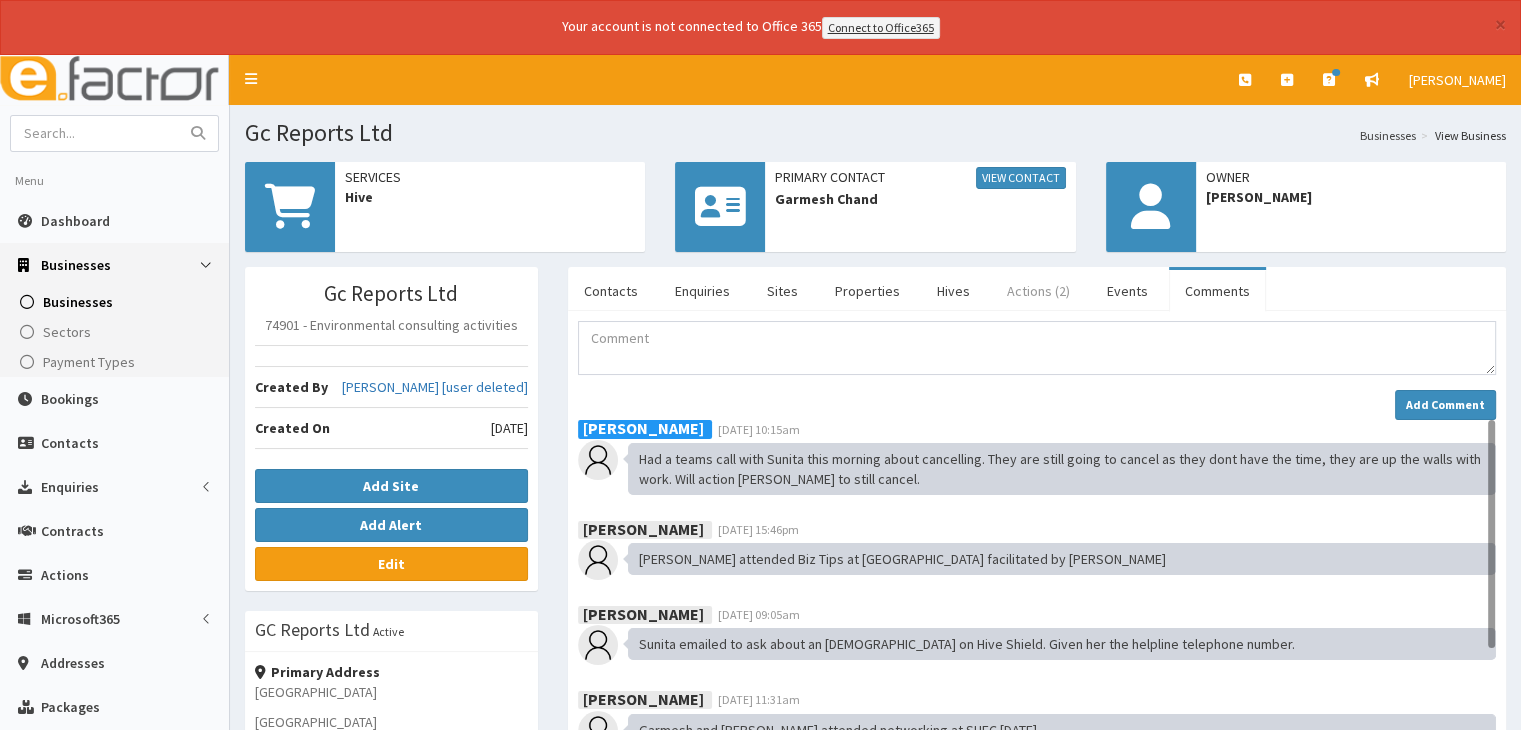 click on "Actions (2)" at bounding box center [1038, 291] 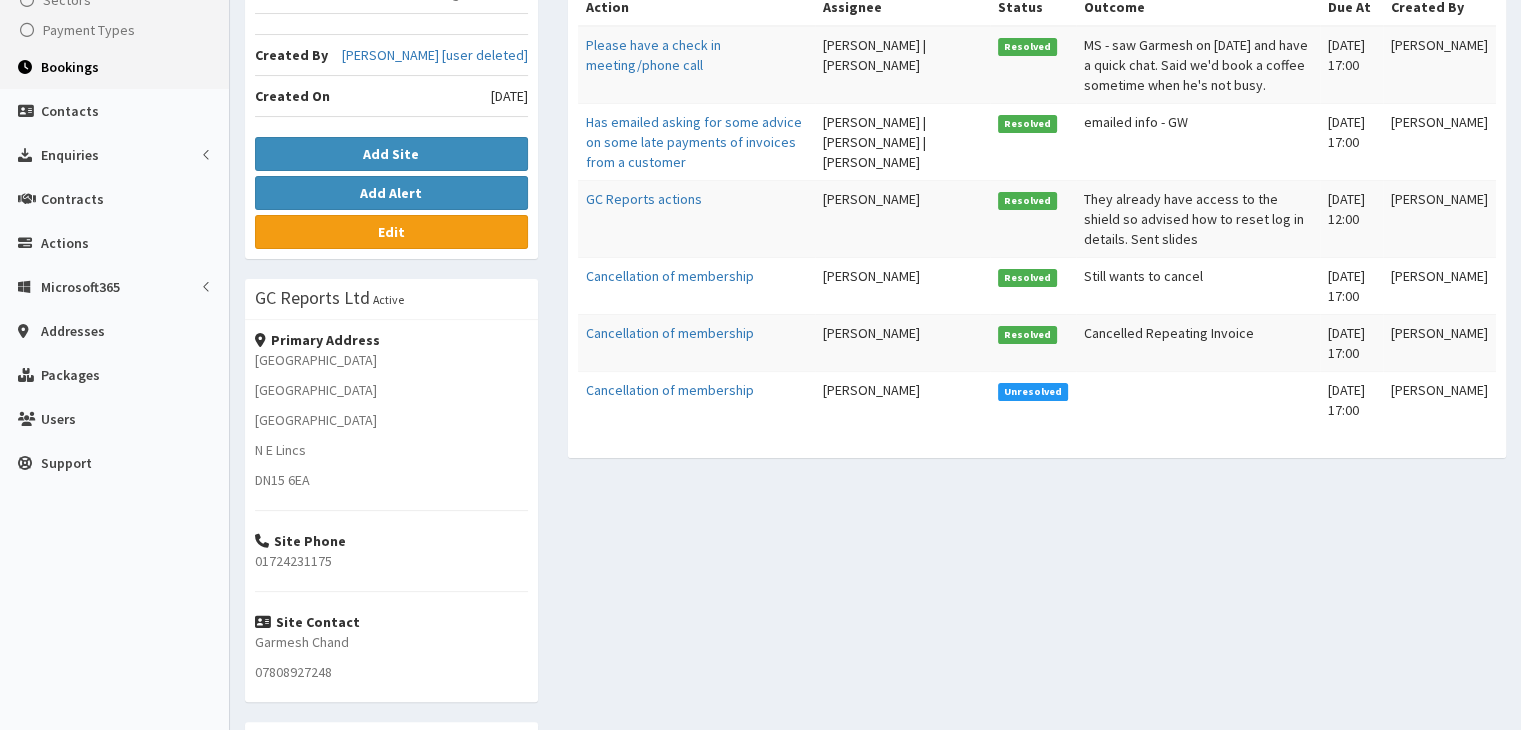 scroll, scrollTop: 0, scrollLeft: 0, axis: both 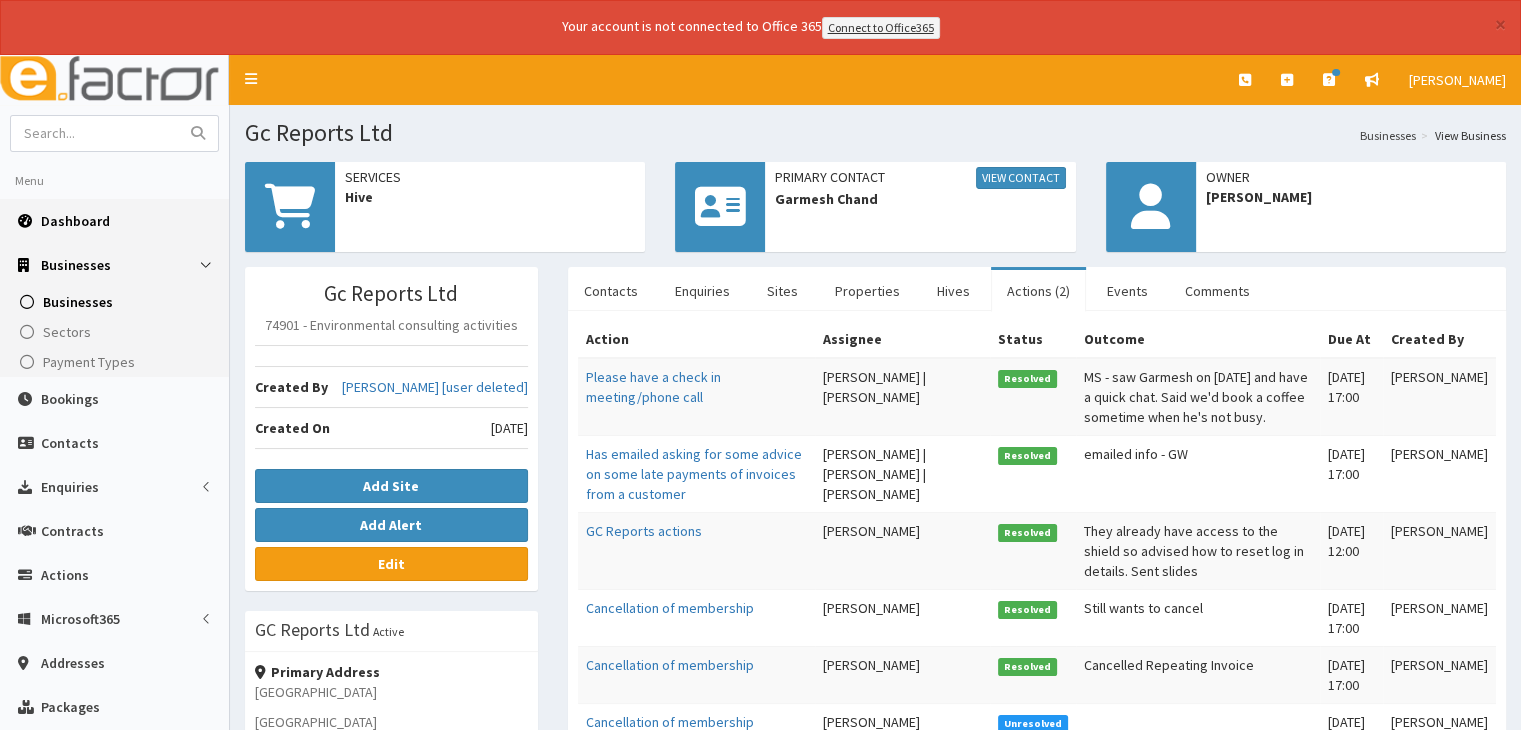 click on "Dashboard" at bounding box center [75, 221] 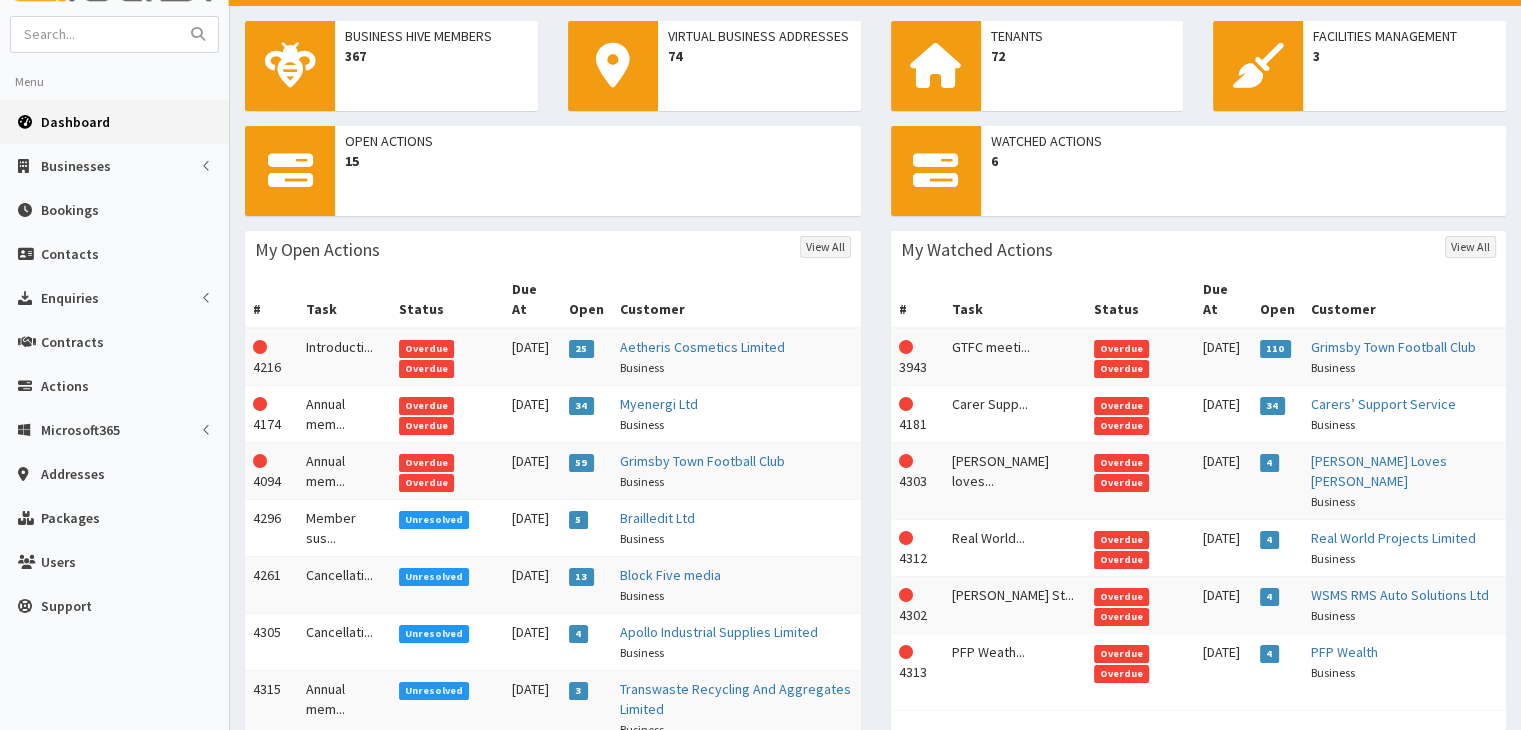 scroll, scrollTop: 98, scrollLeft: 0, axis: vertical 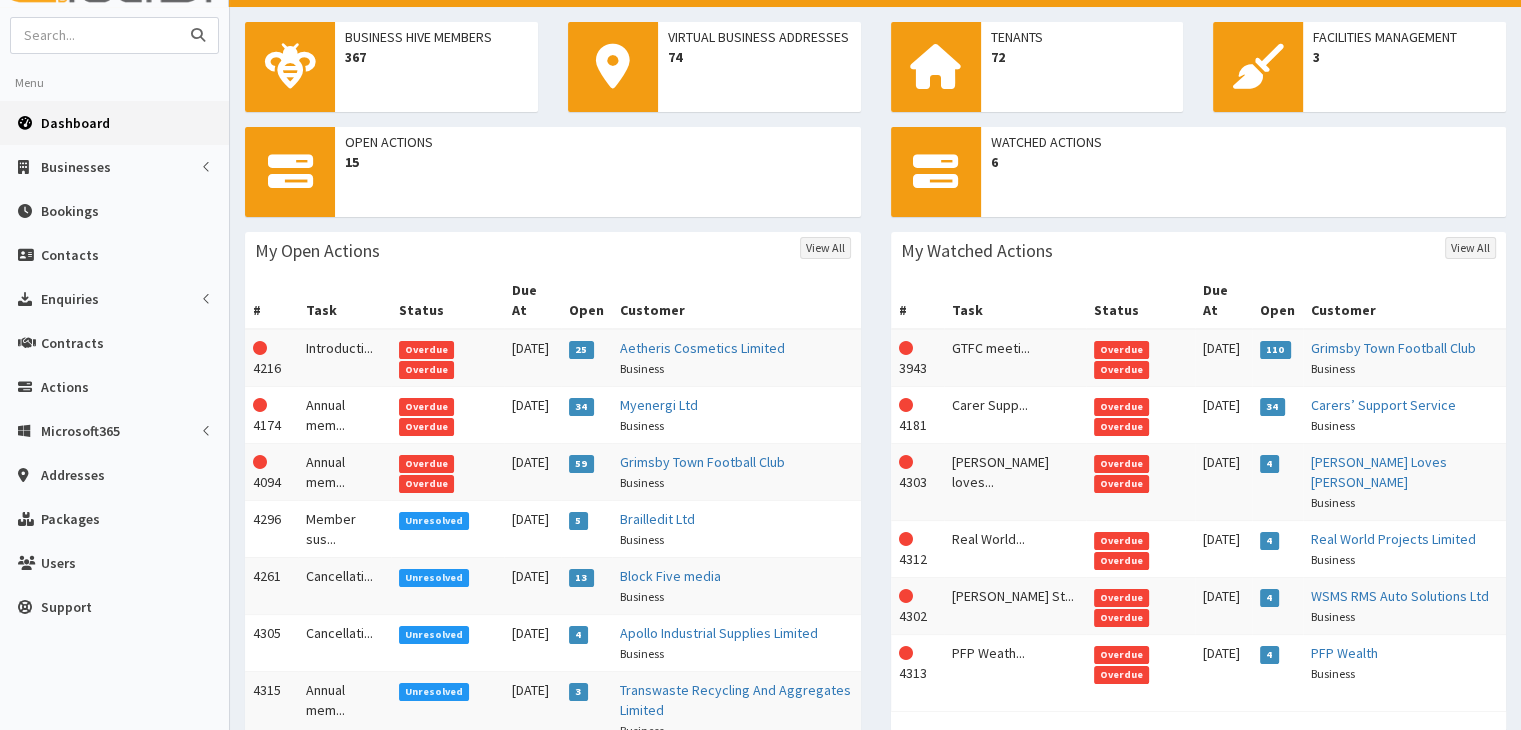 click at bounding box center [95, 35] 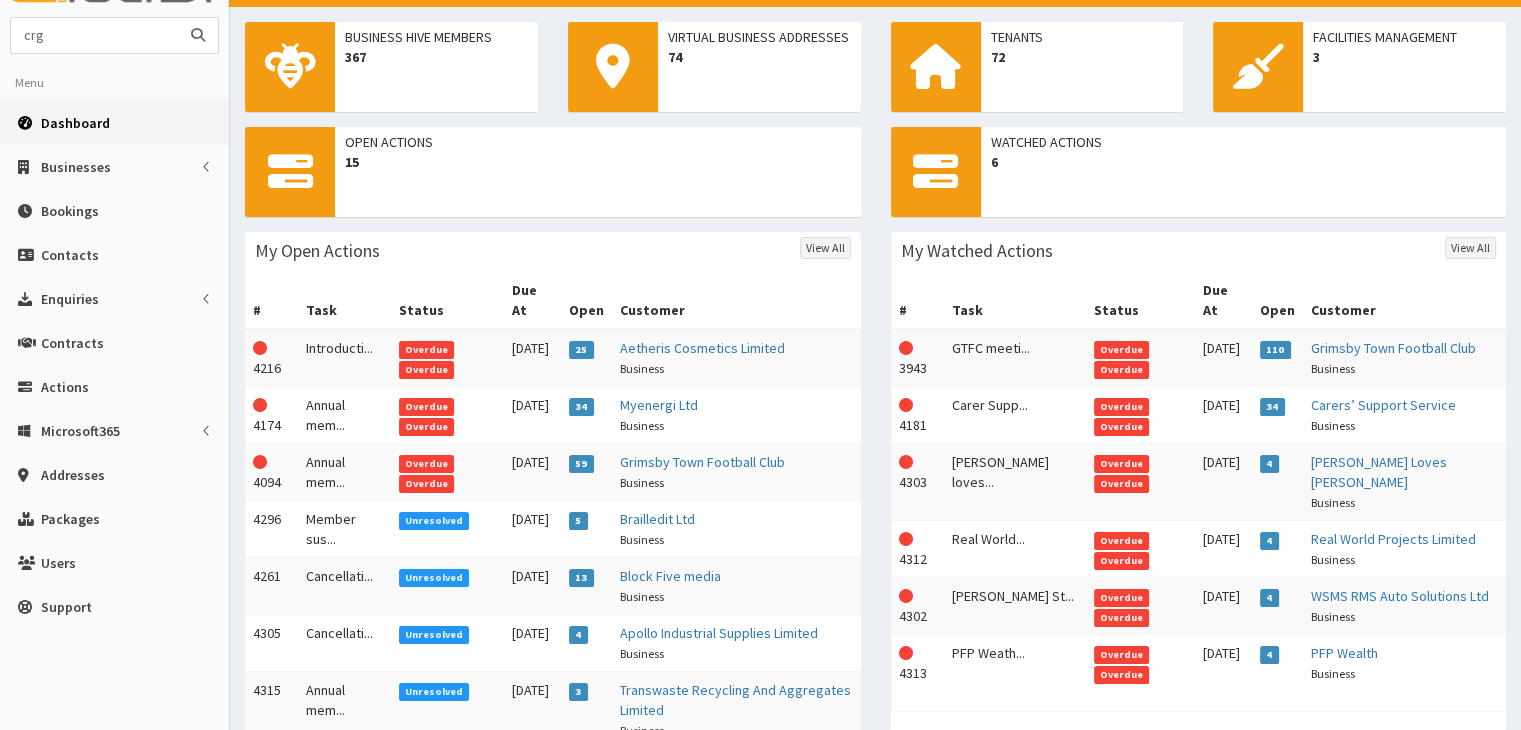 type on "crg" 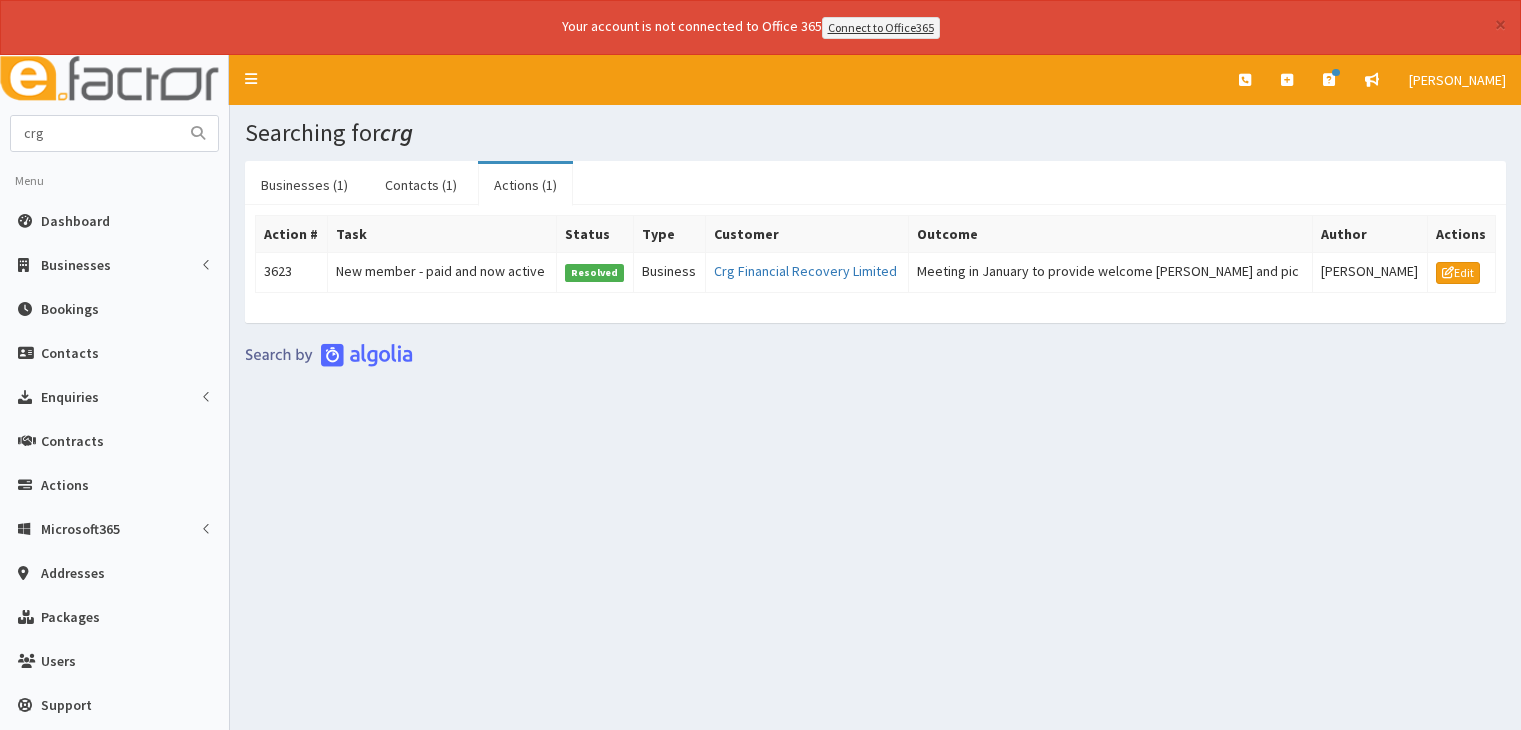 scroll, scrollTop: 0, scrollLeft: 0, axis: both 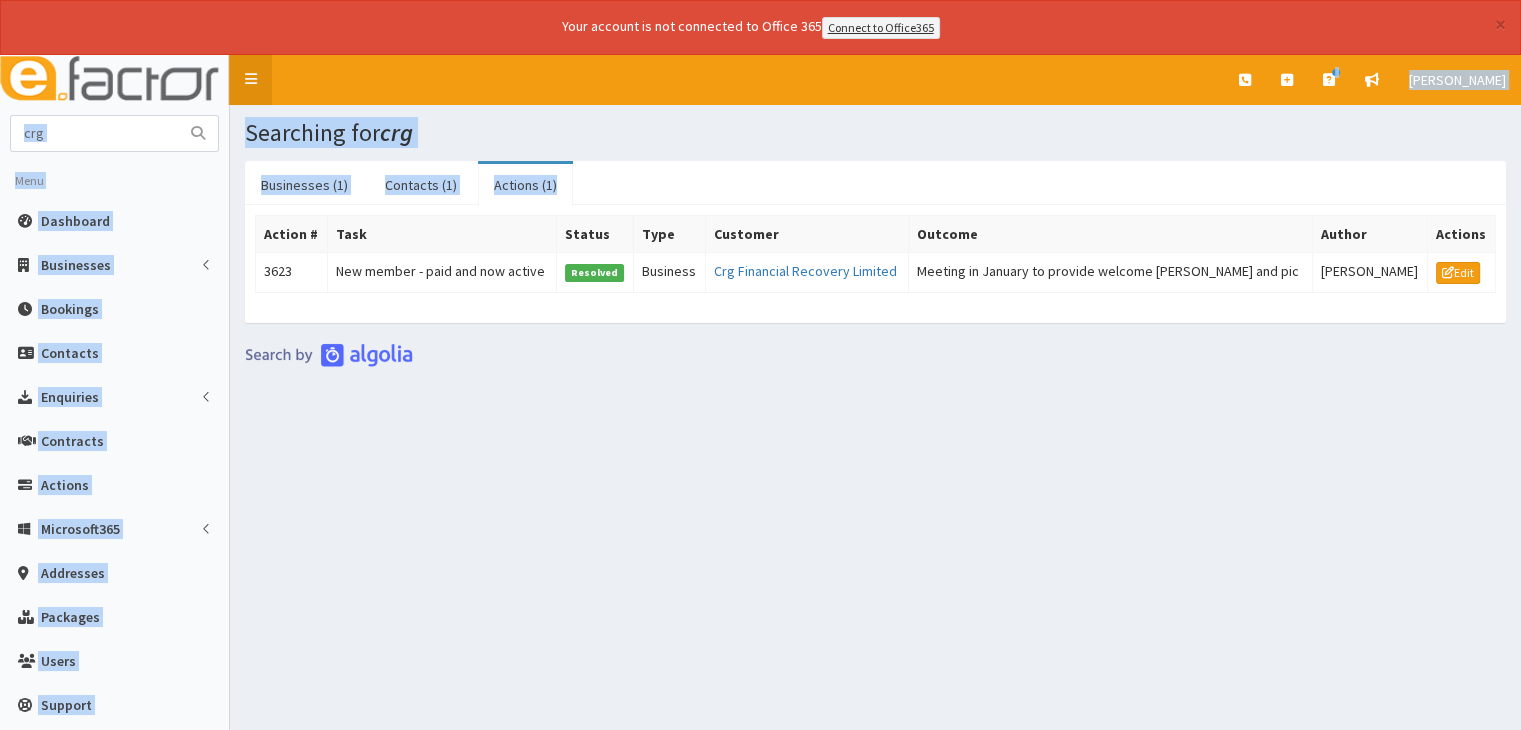 drag, startPoint x: 739, startPoint y: 310, endPoint x: 242, endPoint y: 77, distance: 548.9062 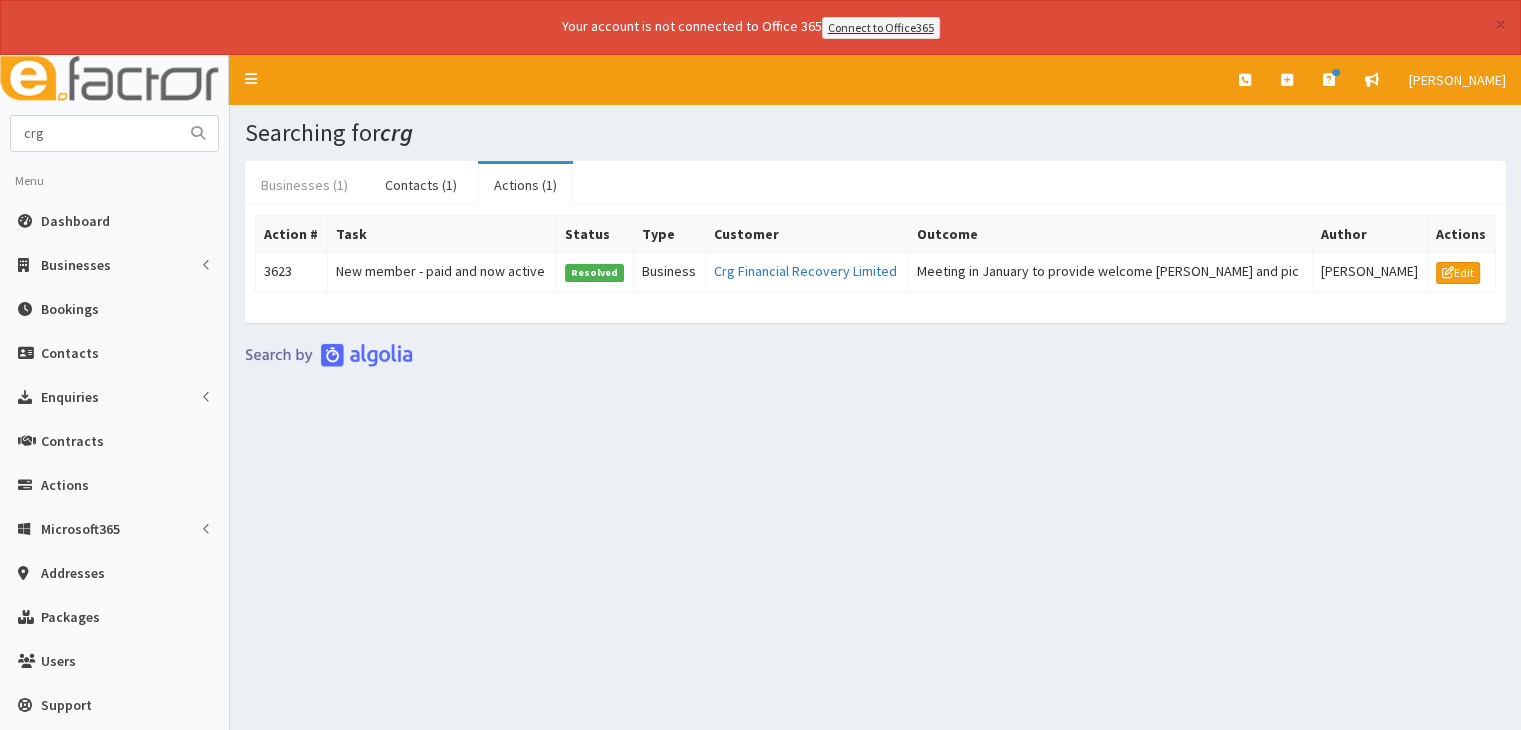 drag, startPoint x: 496, startPoint y: 467, endPoint x: 285, endPoint y: 183, distance: 353.80362 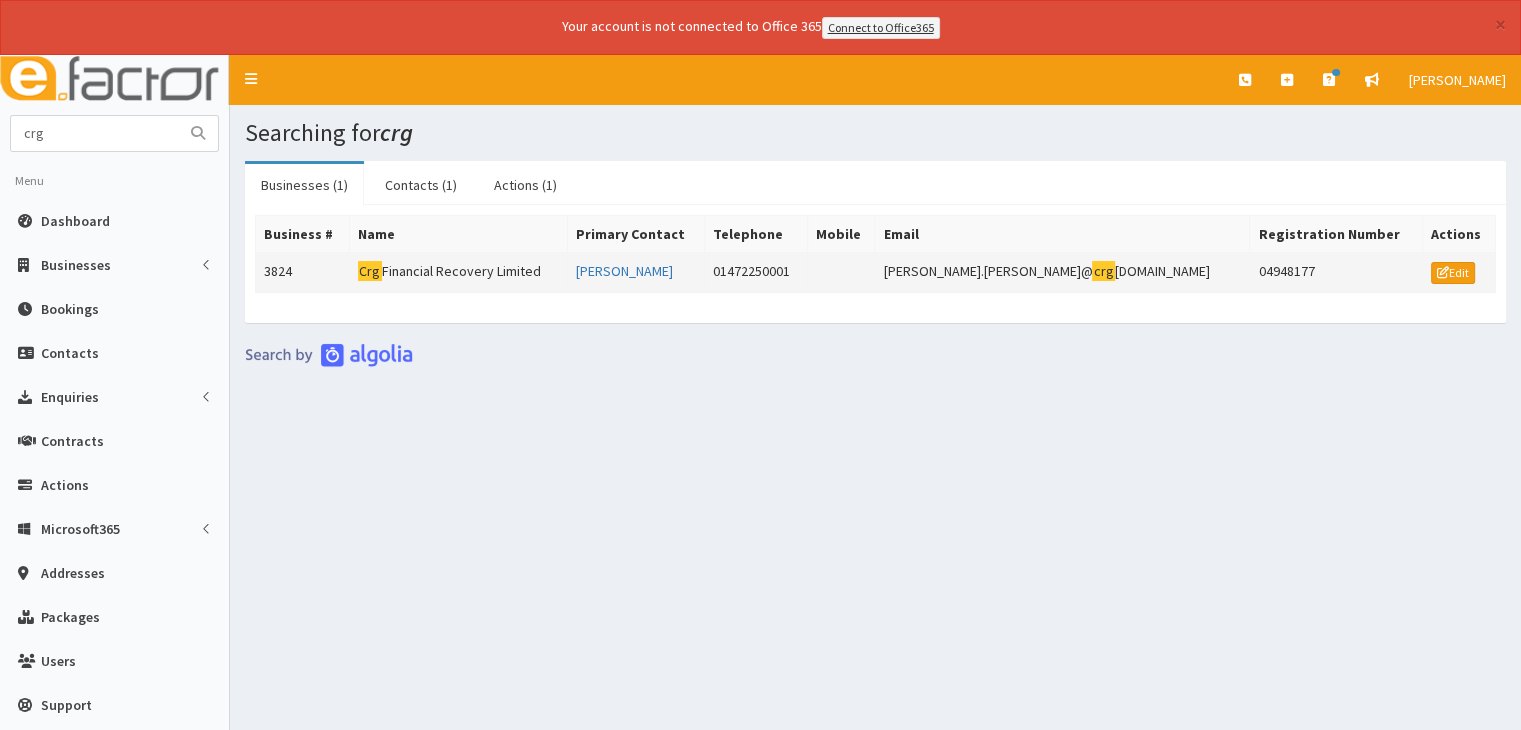 click on "Crg  Financial Recovery Limited" at bounding box center (458, 272) 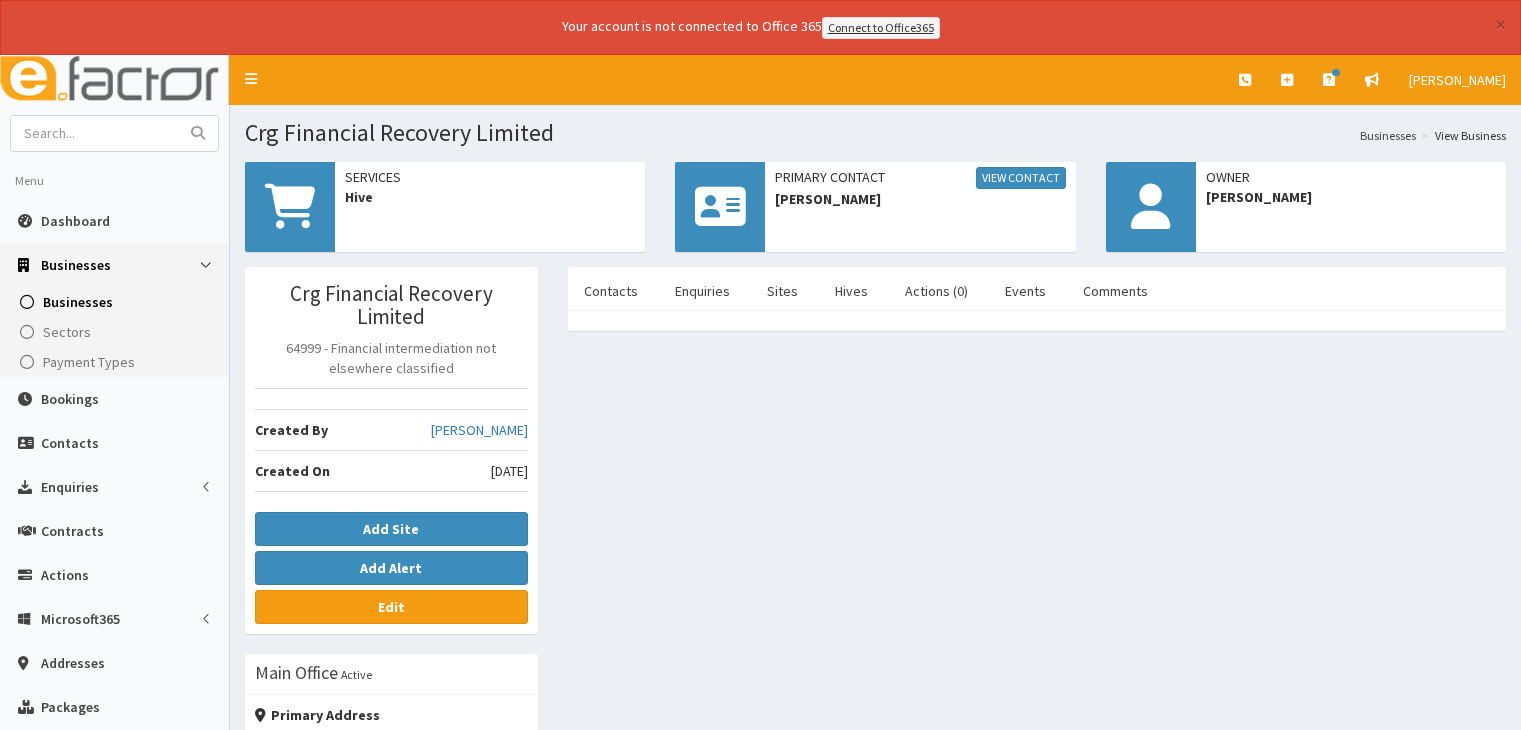 scroll, scrollTop: 0, scrollLeft: 0, axis: both 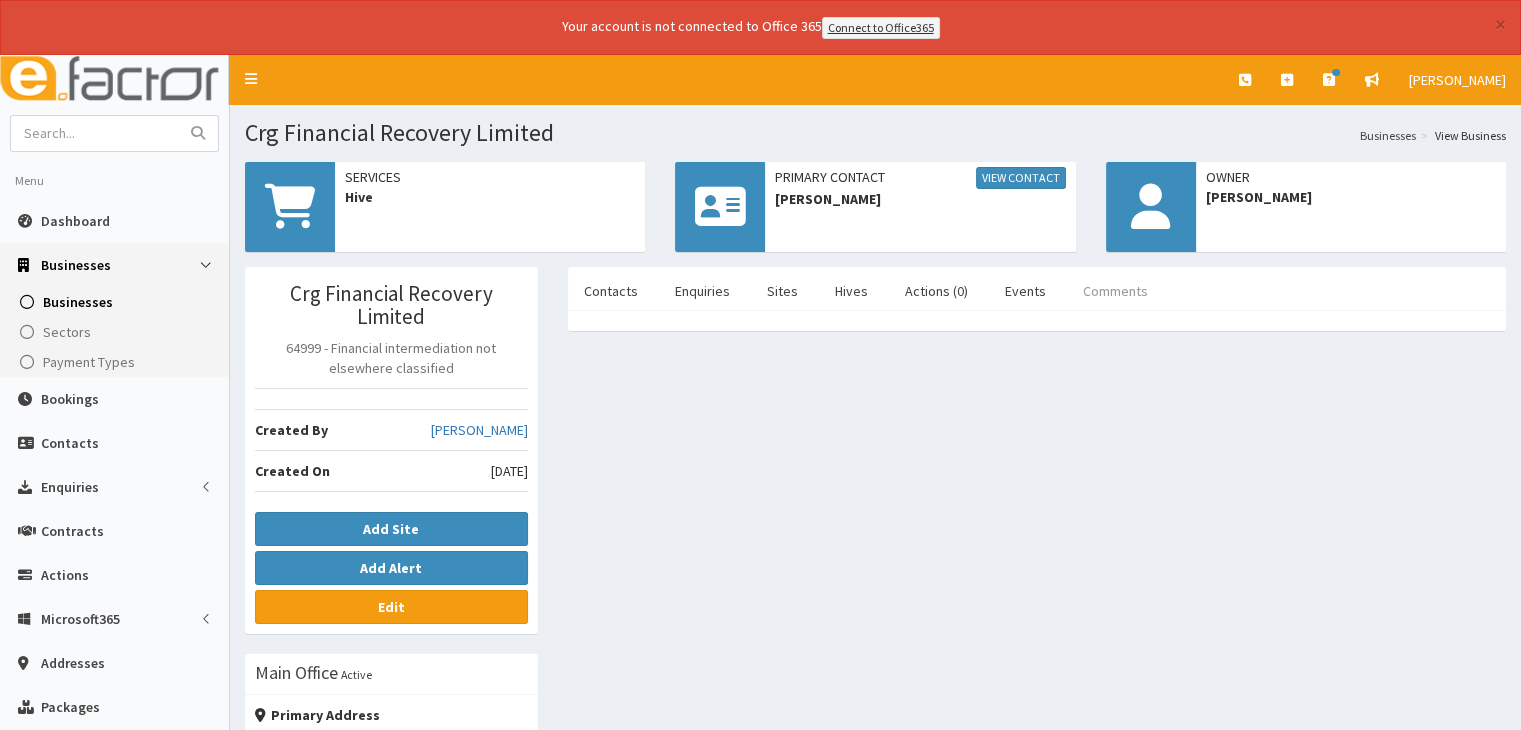 click on "Comments" at bounding box center [1115, 291] 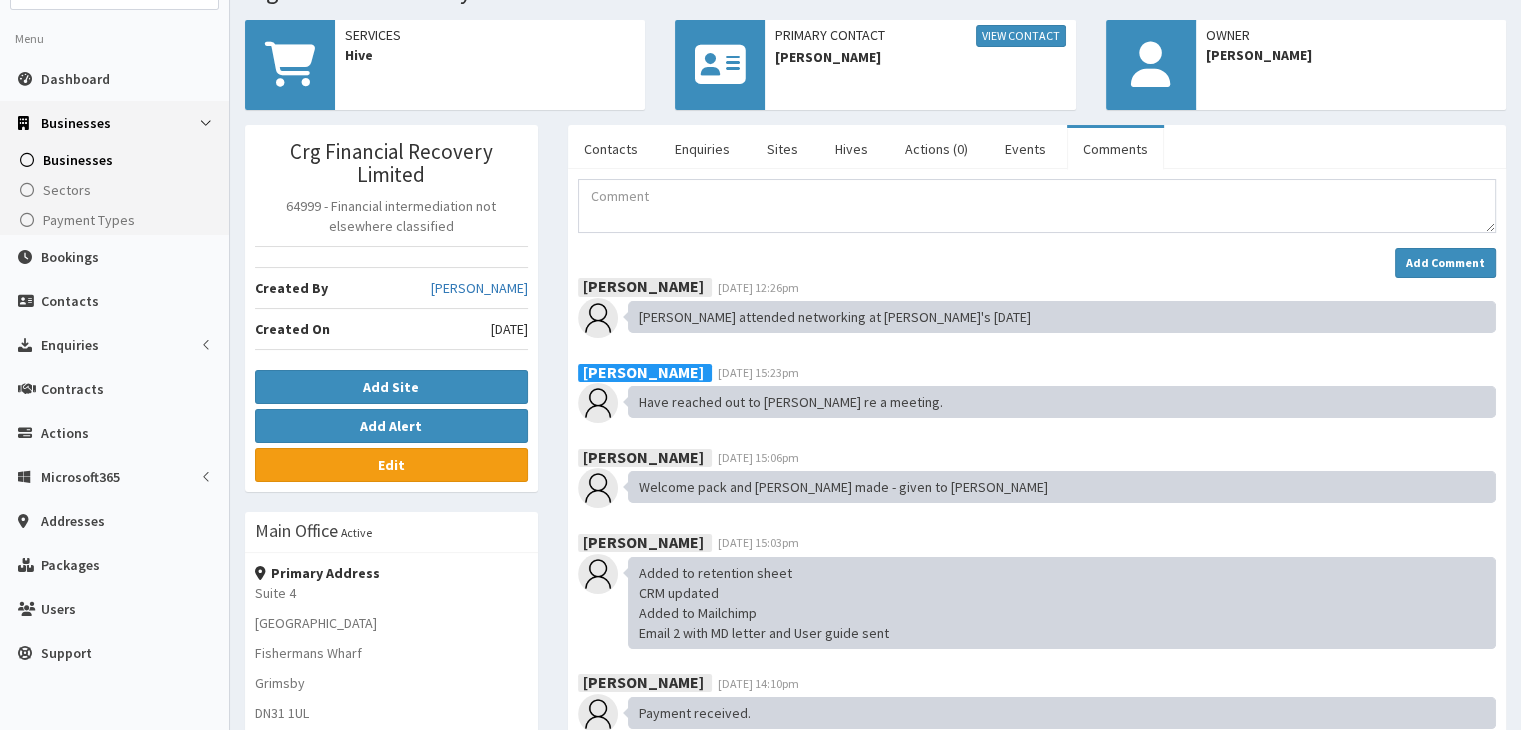 scroll, scrollTop: 143, scrollLeft: 0, axis: vertical 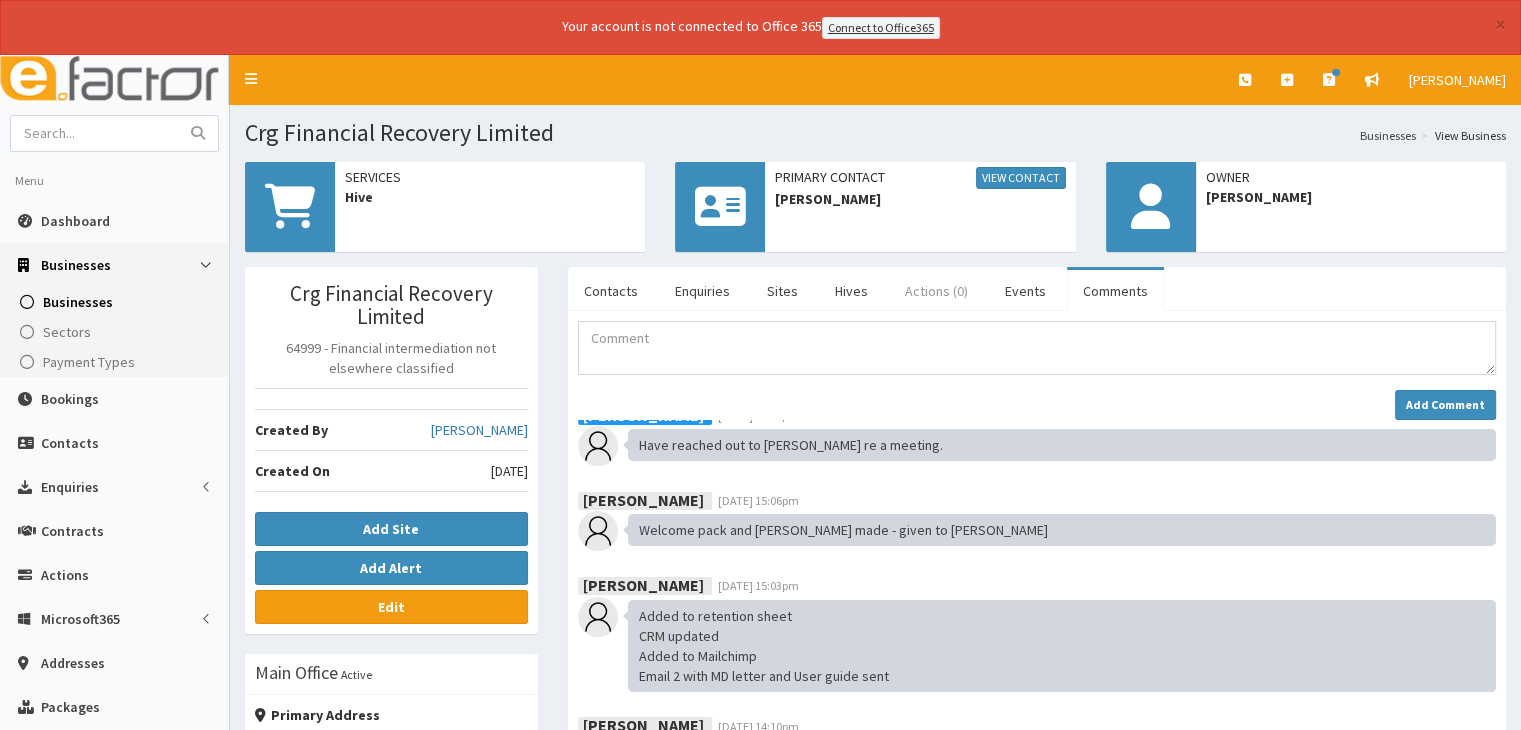 click on "Actions (0)" at bounding box center [936, 291] 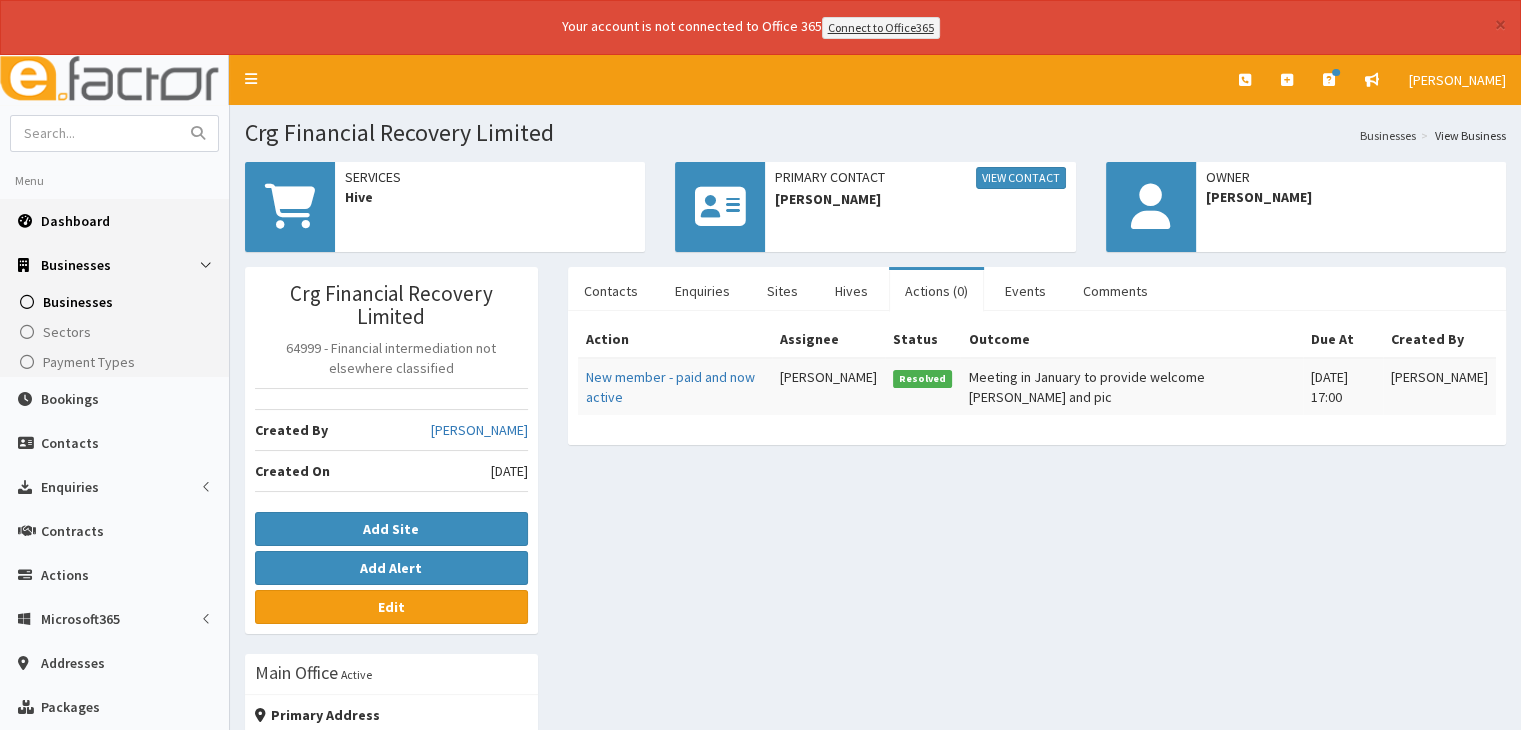 click on "Dashboard" at bounding box center (114, 221) 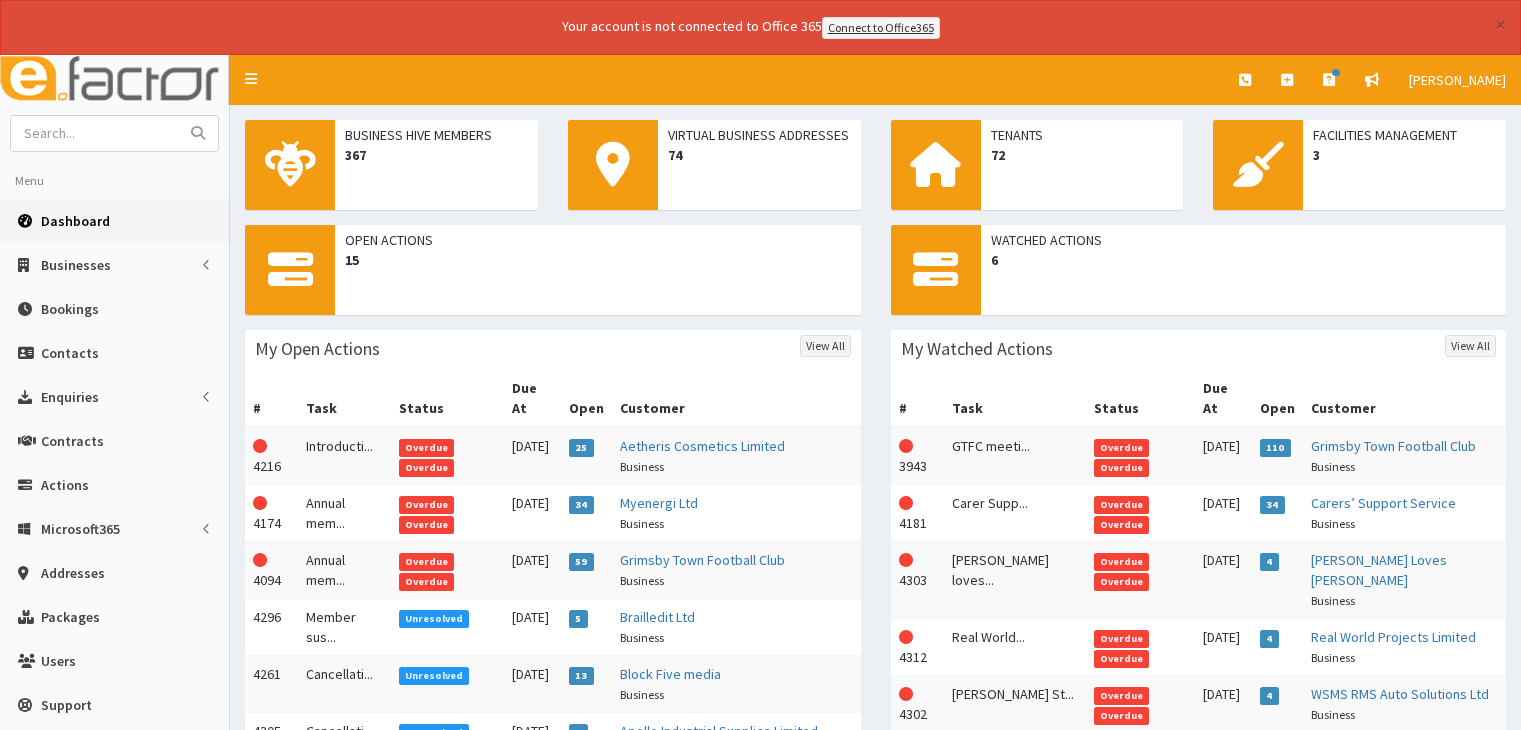 scroll, scrollTop: 0, scrollLeft: 0, axis: both 